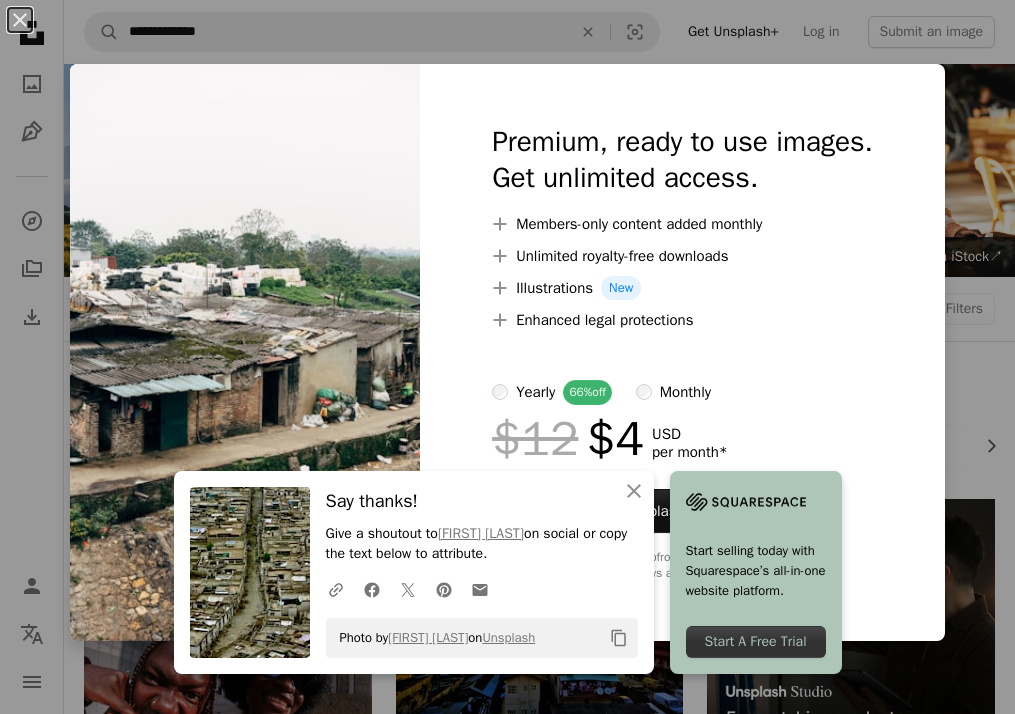 scroll, scrollTop: 976, scrollLeft: 0, axis: vertical 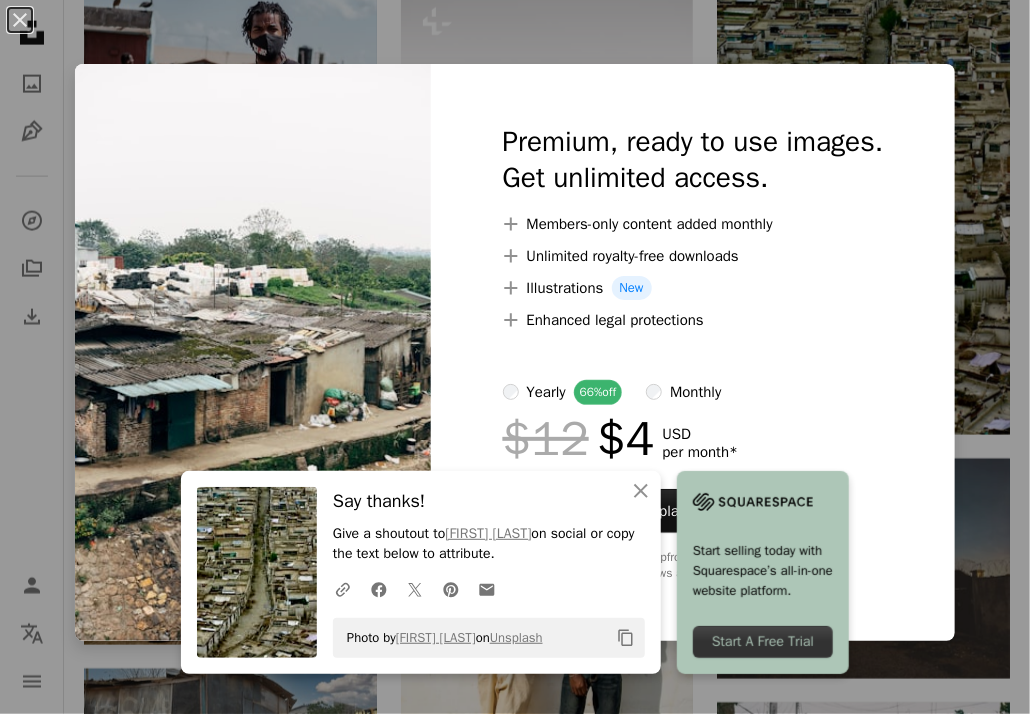 click on "An X shape An X shape Close Say thanks! Give a shoutout to  [FIRST] [LAST]  on social or copy the text below to attribute. A URL sharing icon (chains) Facebook icon X (formerly Twitter) icon Pinterest icon An envelope Photo by  [FIRST] [LAST]  on  Unsplash
Copy content Start selling today with Squarespace’s all-in-one website platform. Start A Free Trial Premium, ready to use images. Get unlimited access. A plus sign Members-only content added monthly A plus sign Unlimited royalty-free downloads A plus sign Illustrations  New A plus sign Enhanced legal protections yearly 66%  off monthly $12   $4 USD per month * Get  Unsplash+ * When paid annually, billed upfront  $48 Taxes where applicable. Renews automatically. Cancel anytime." at bounding box center (515, 357) 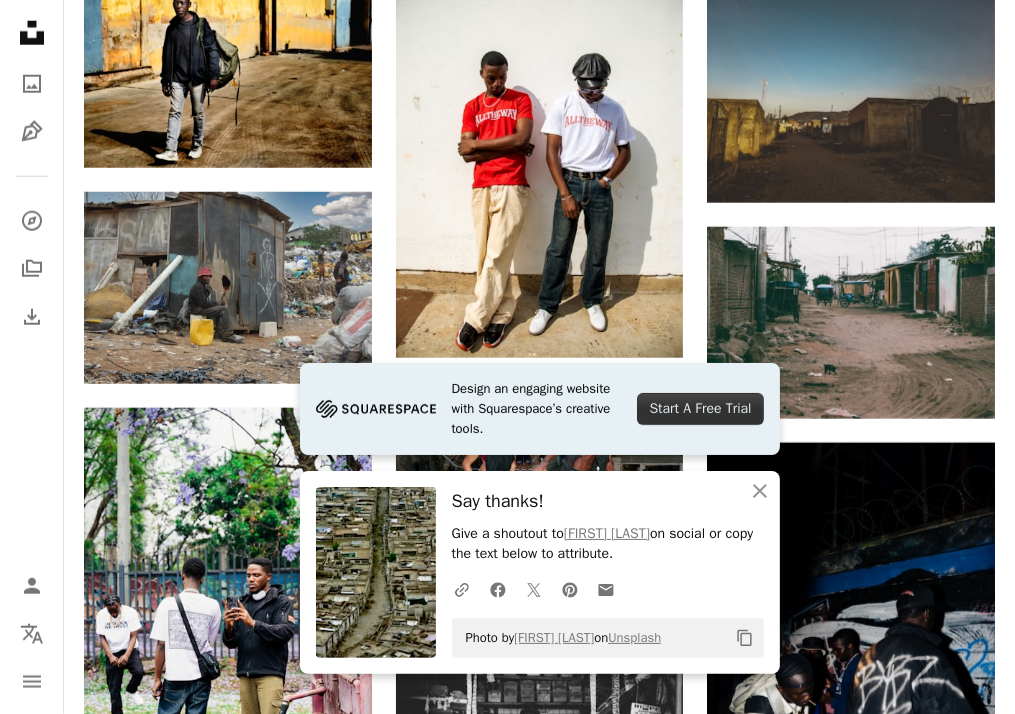 scroll, scrollTop: 1488, scrollLeft: 0, axis: vertical 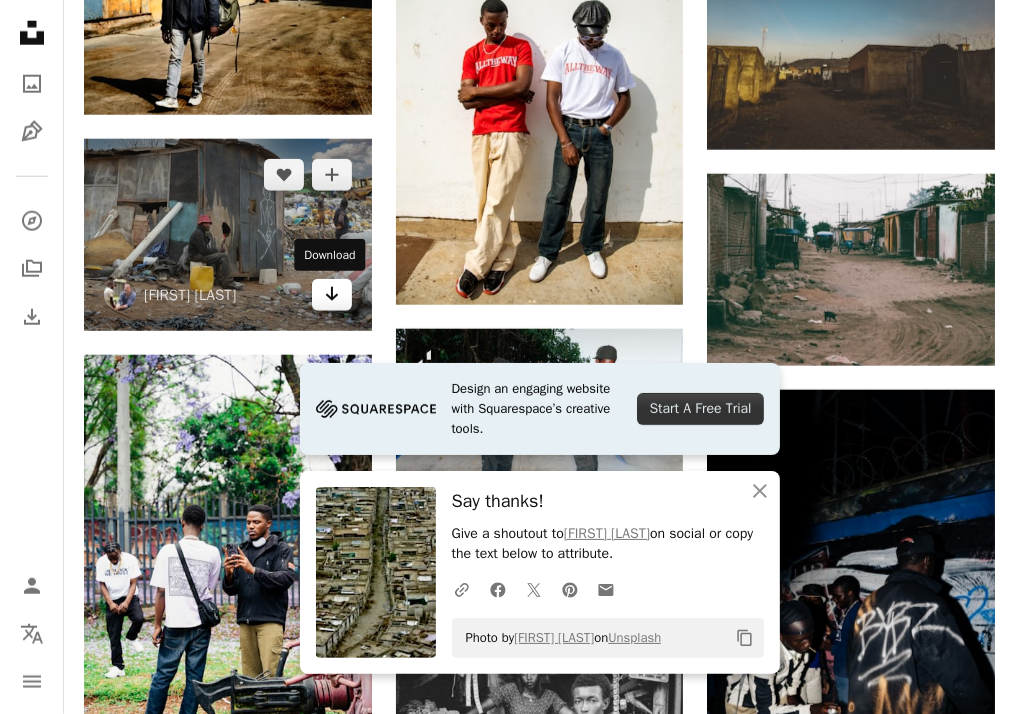 click on "Arrow pointing down" 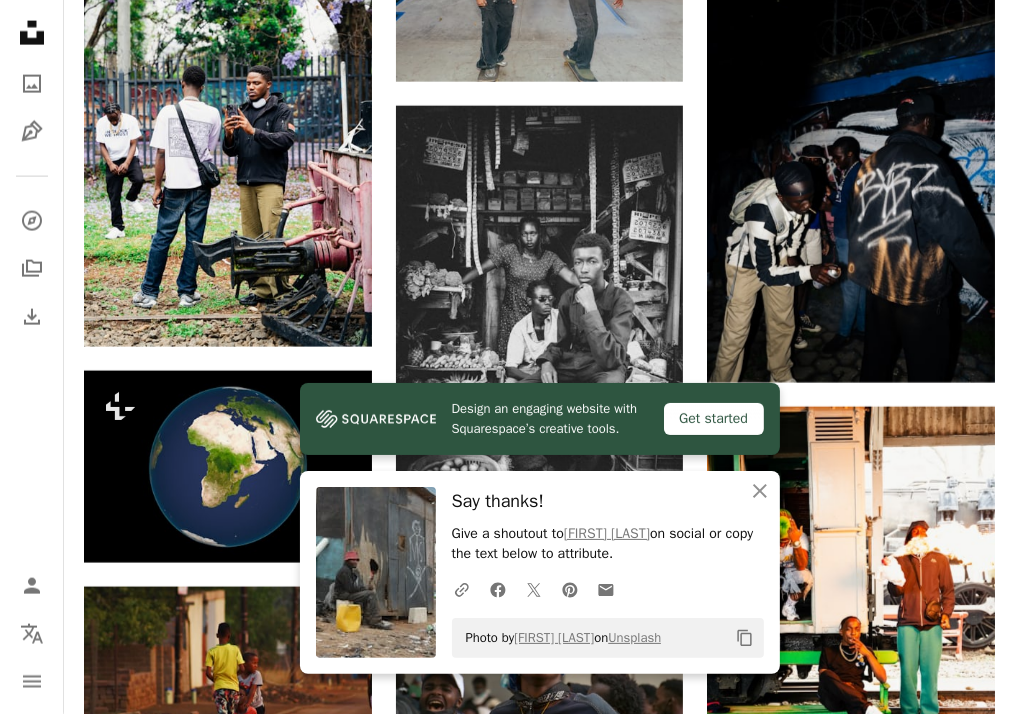 scroll, scrollTop: 1941, scrollLeft: 0, axis: vertical 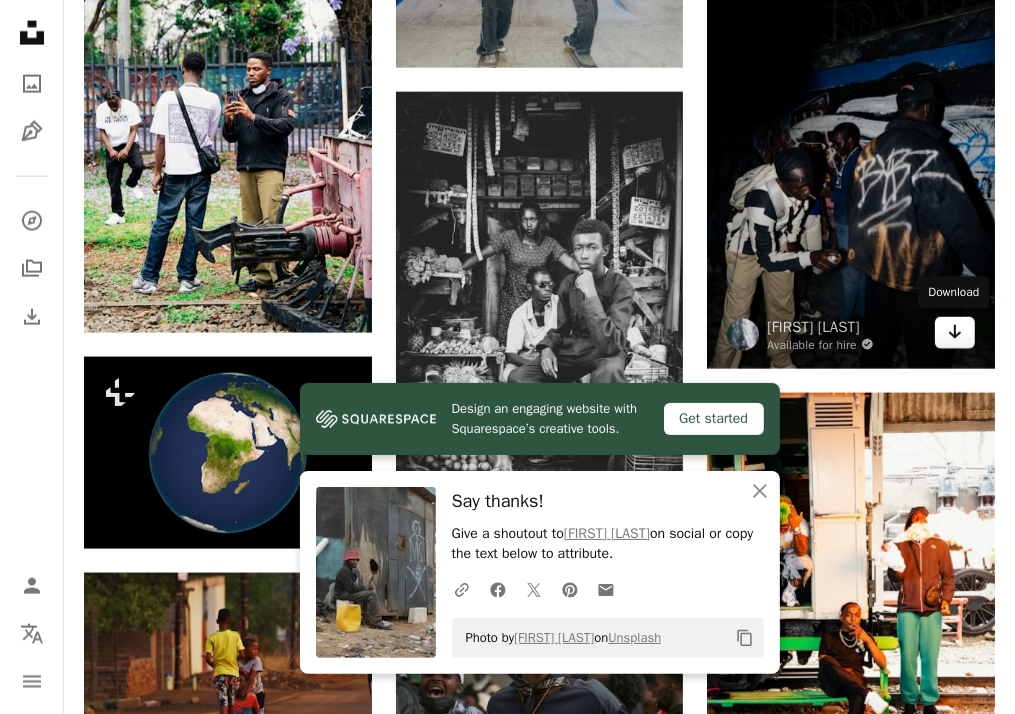 click on "Arrow pointing down" 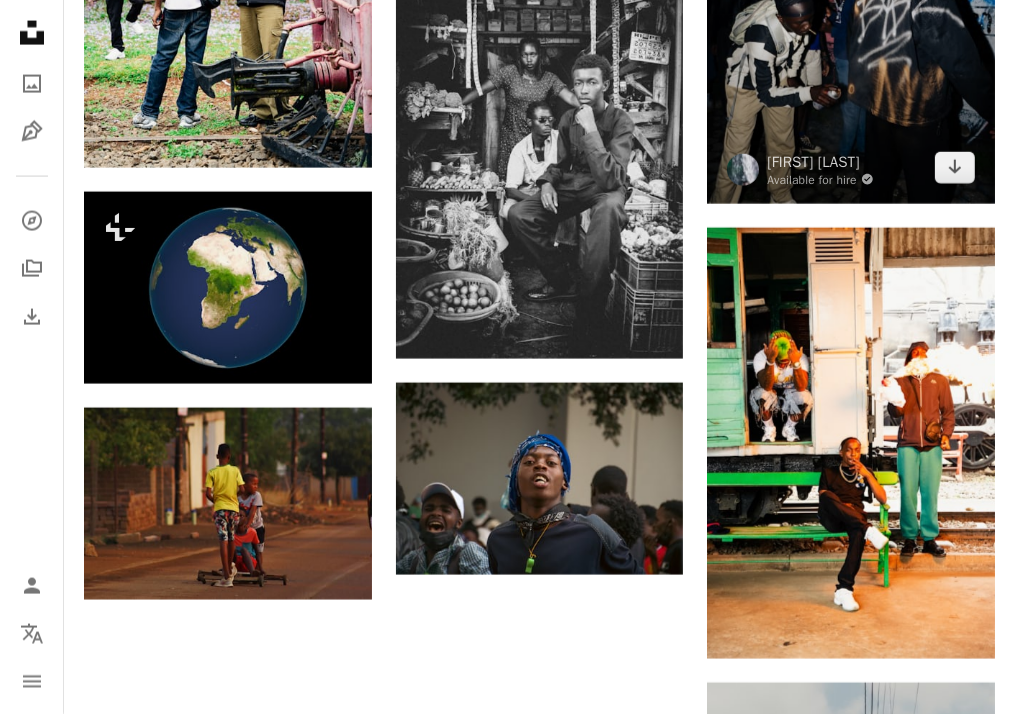 scroll, scrollTop: 2101, scrollLeft: 0, axis: vertical 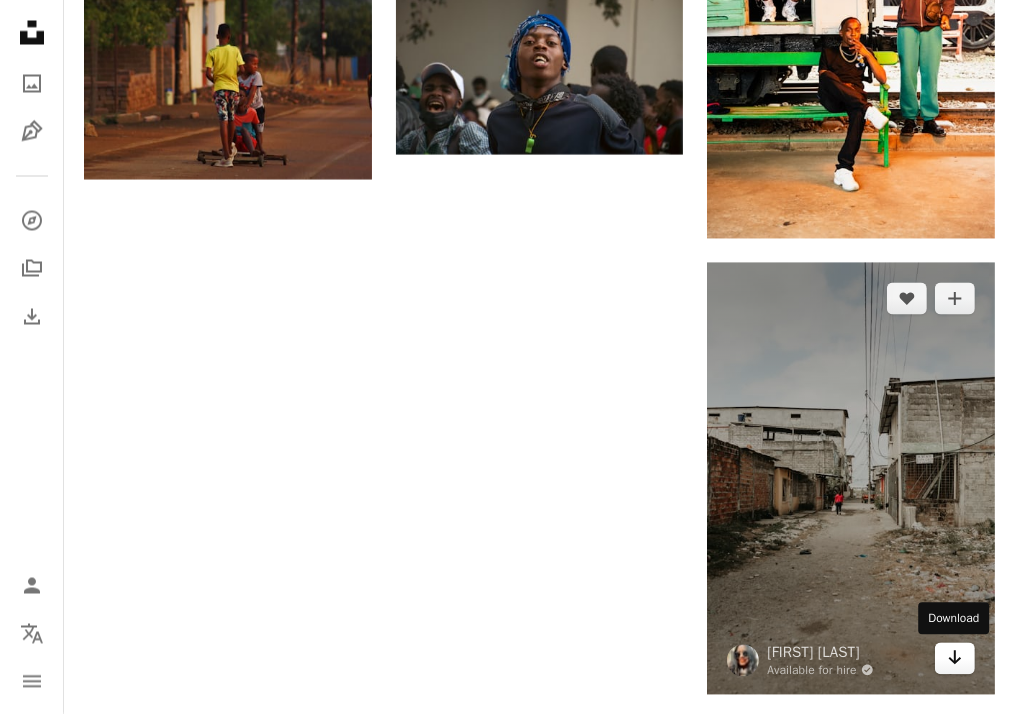 click on "Arrow pointing down" at bounding box center (955, 659) 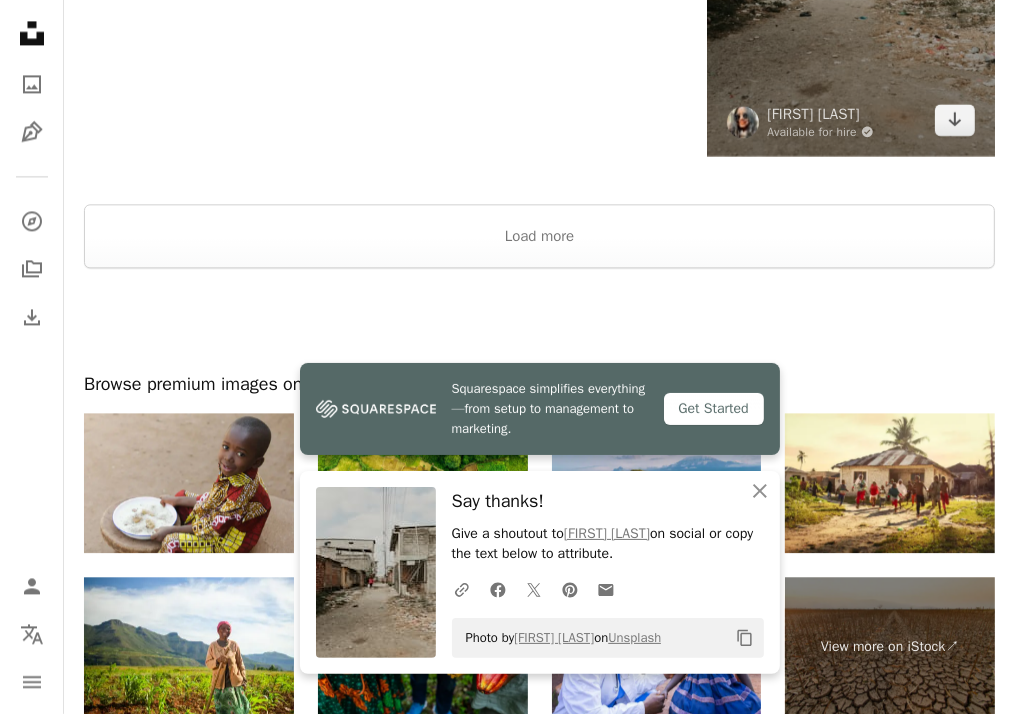 scroll, scrollTop: 3145, scrollLeft: 0, axis: vertical 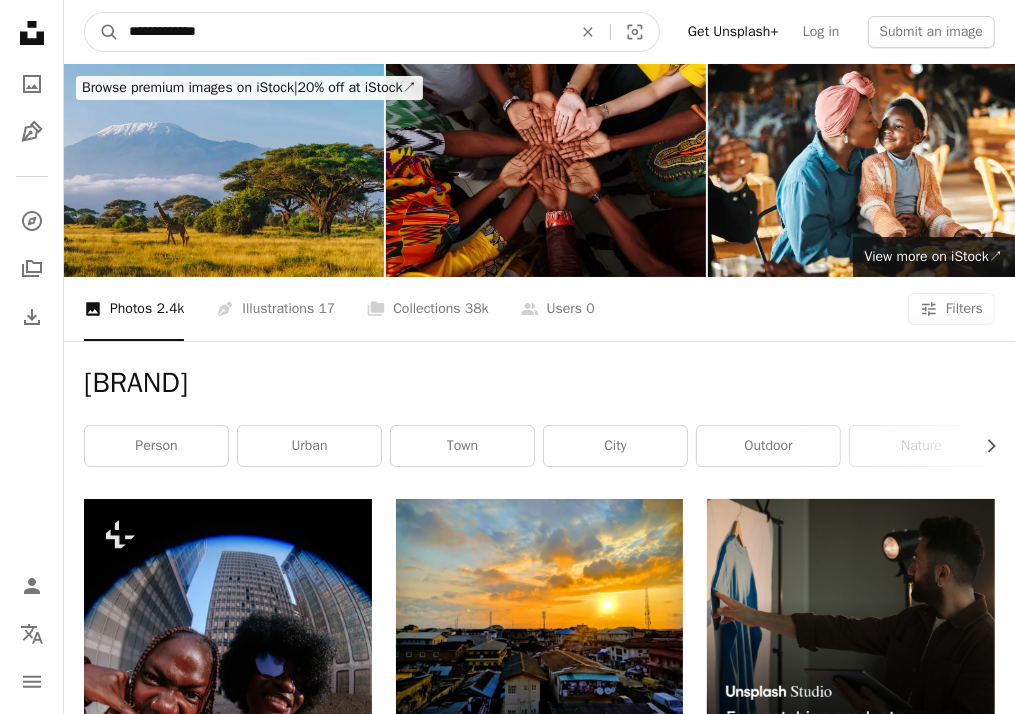 click on "**********" at bounding box center [342, 32] 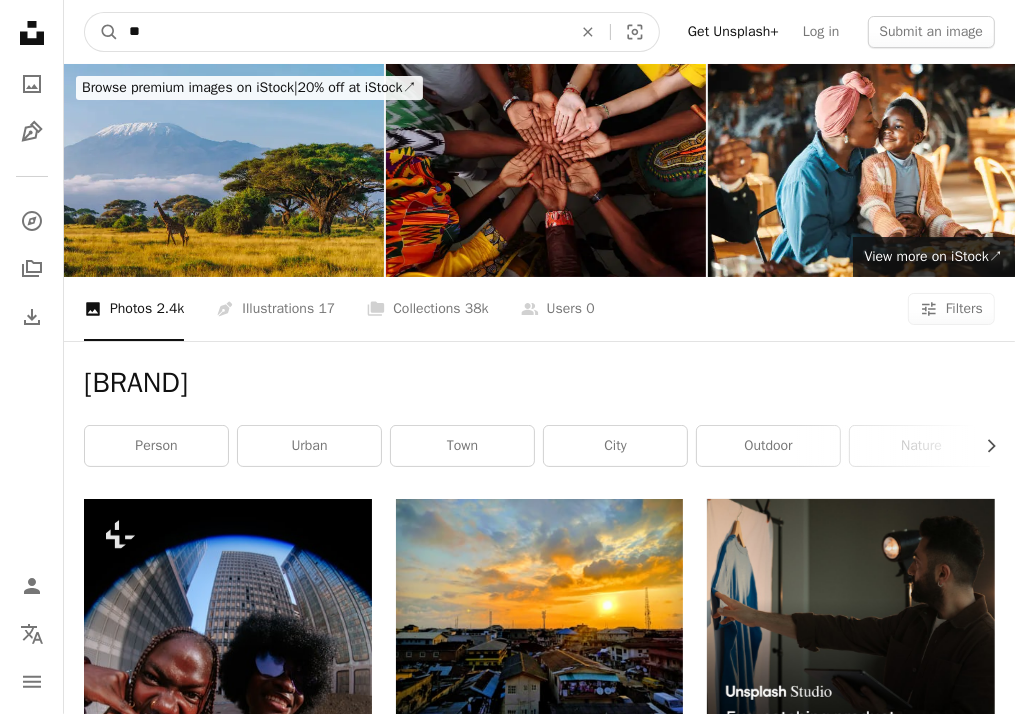 type on "*" 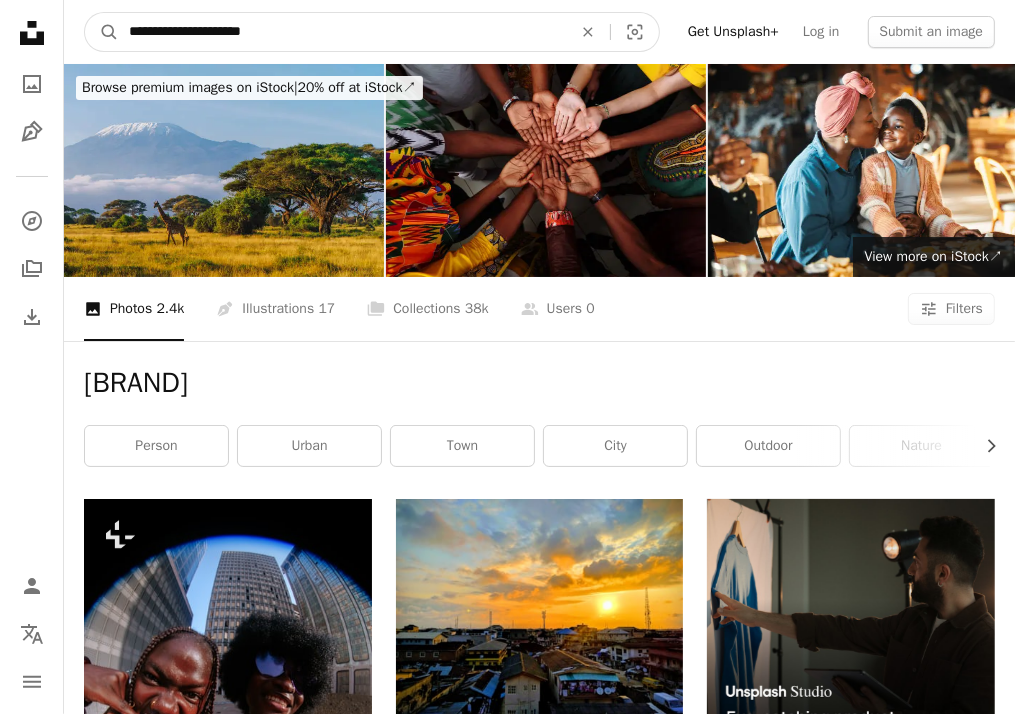 type on "**********" 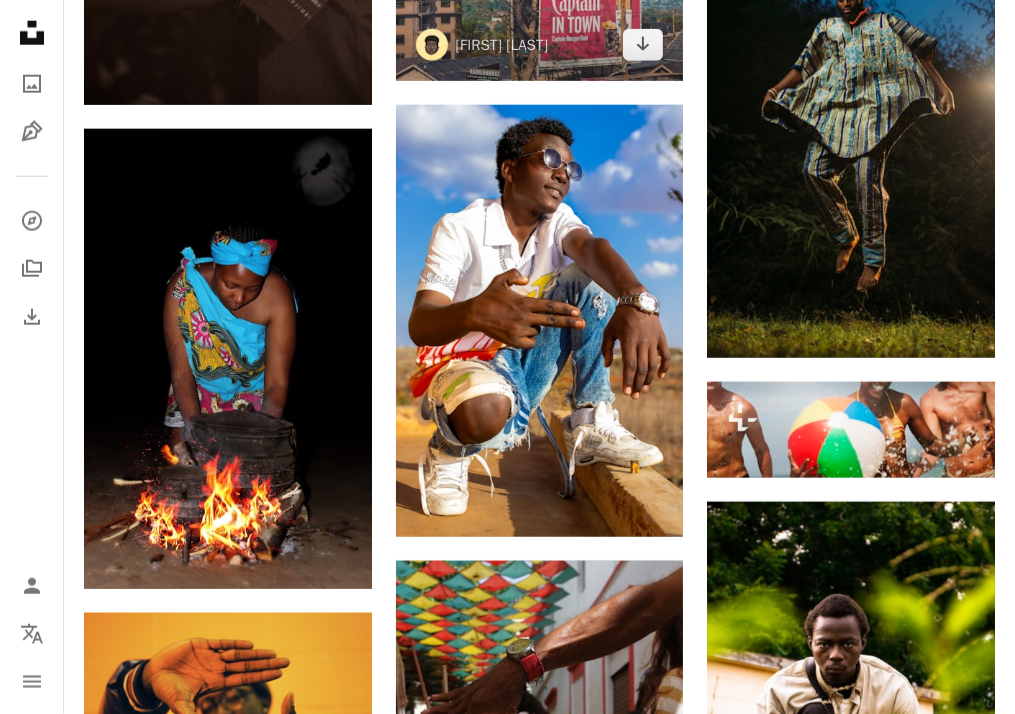 scroll, scrollTop: 1560, scrollLeft: 0, axis: vertical 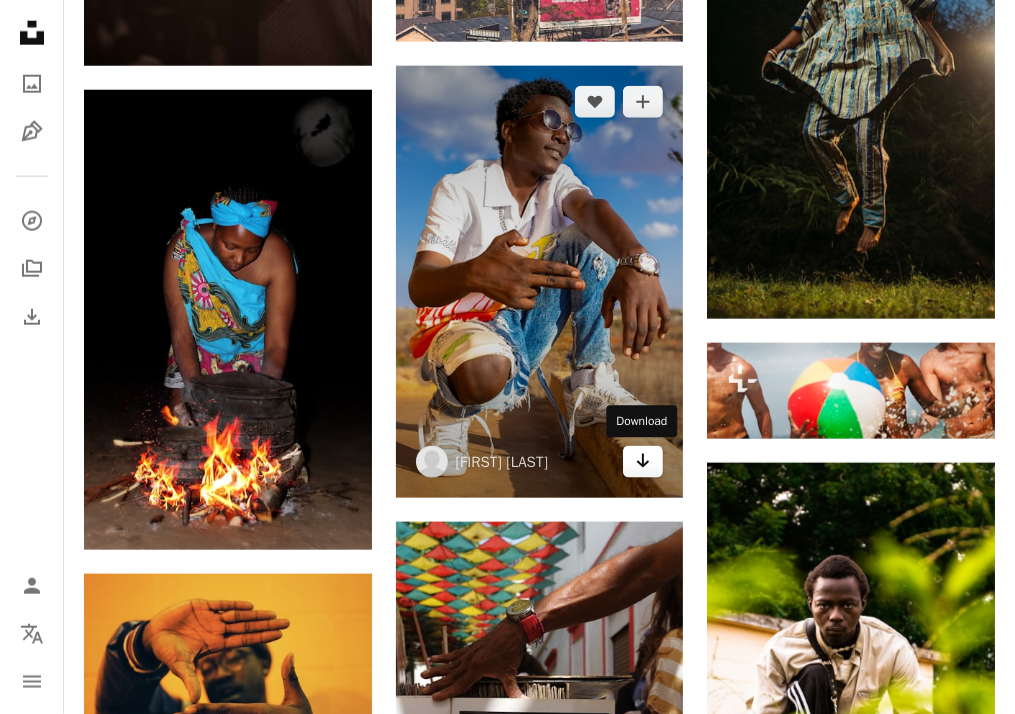 click on "Arrow pointing down" 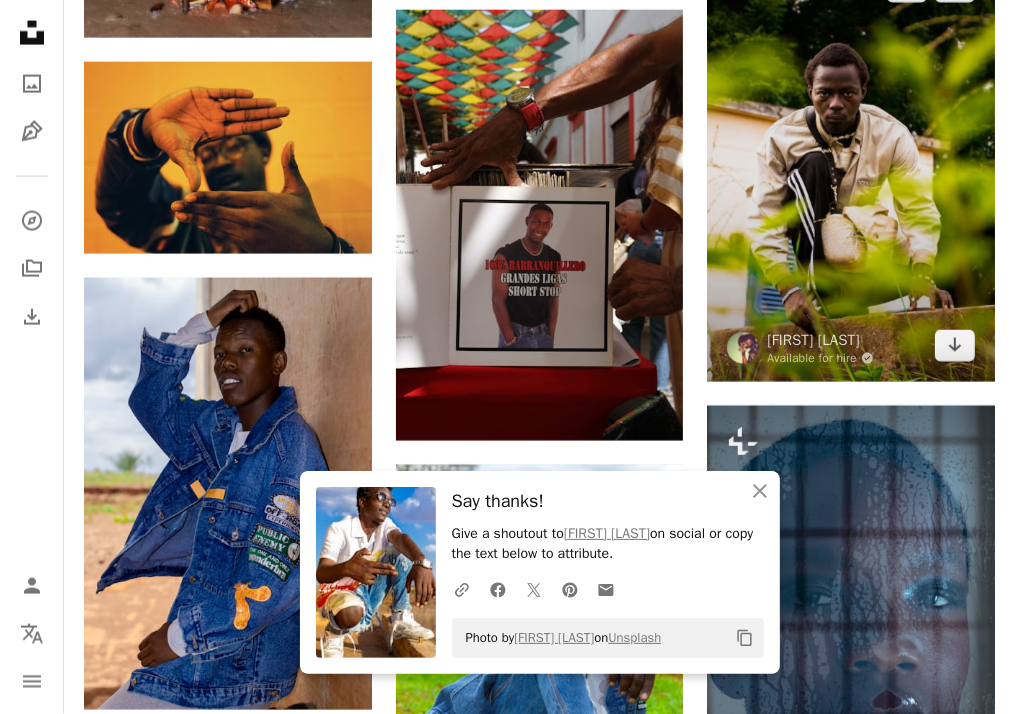 scroll, scrollTop: 2120, scrollLeft: 0, axis: vertical 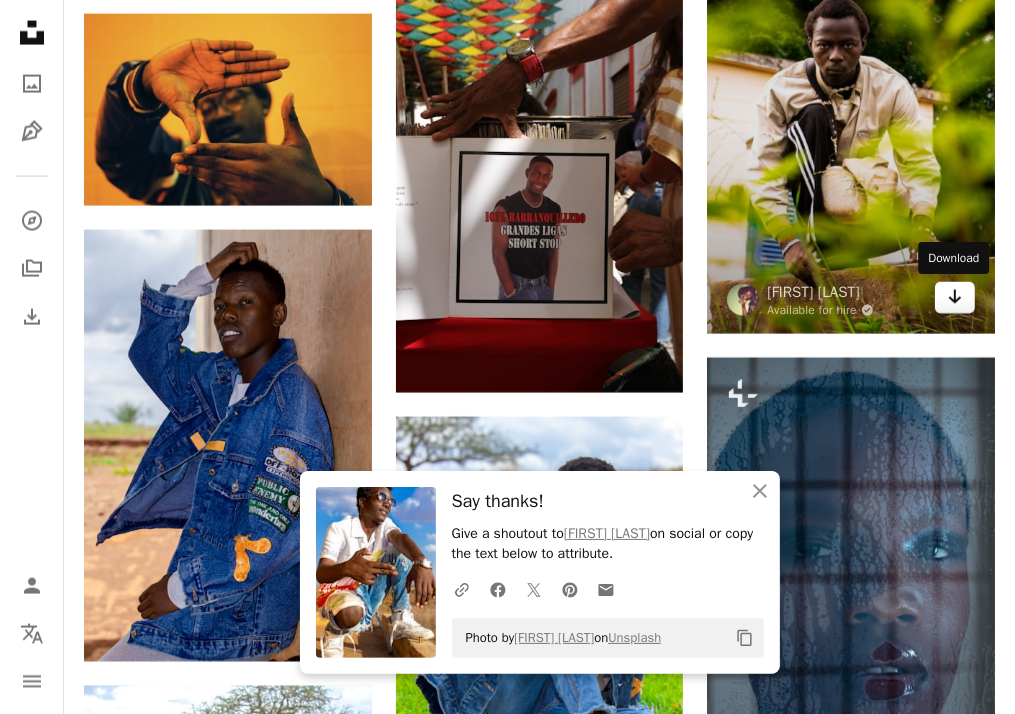 click on "Arrow pointing down" 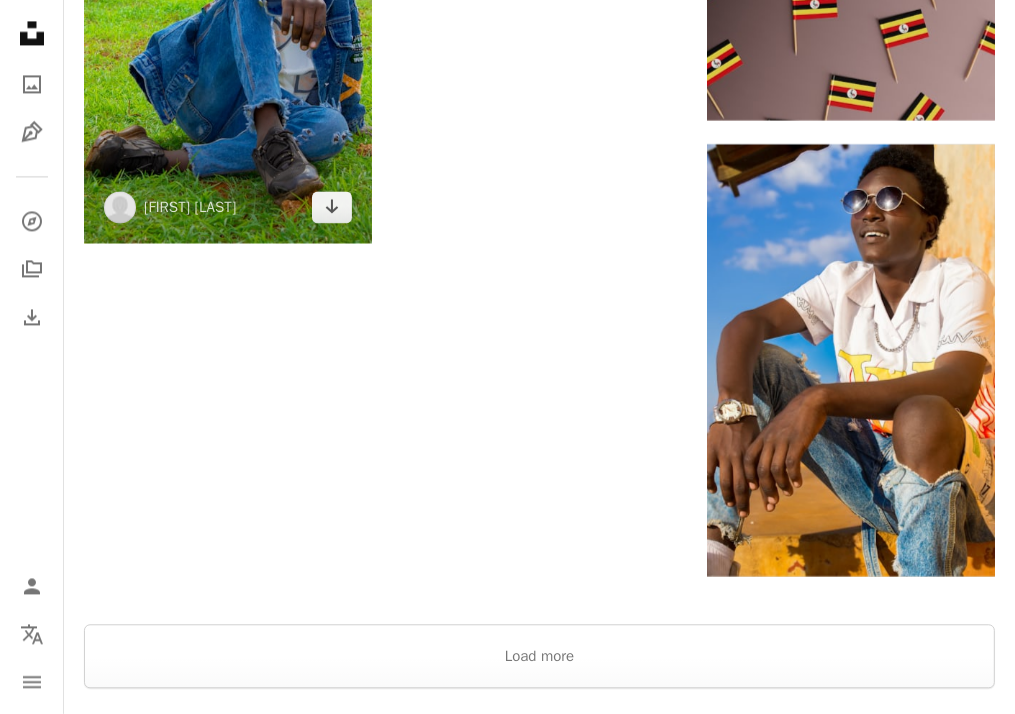 scroll, scrollTop: 3000, scrollLeft: 0, axis: vertical 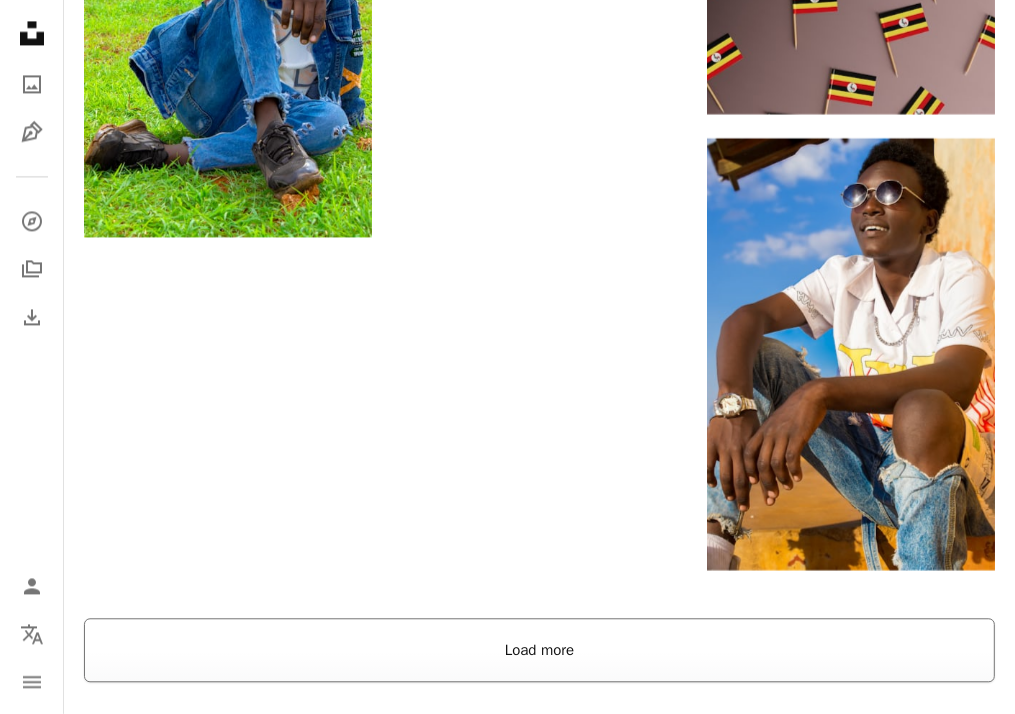 click on "Load more" at bounding box center [539, 650] 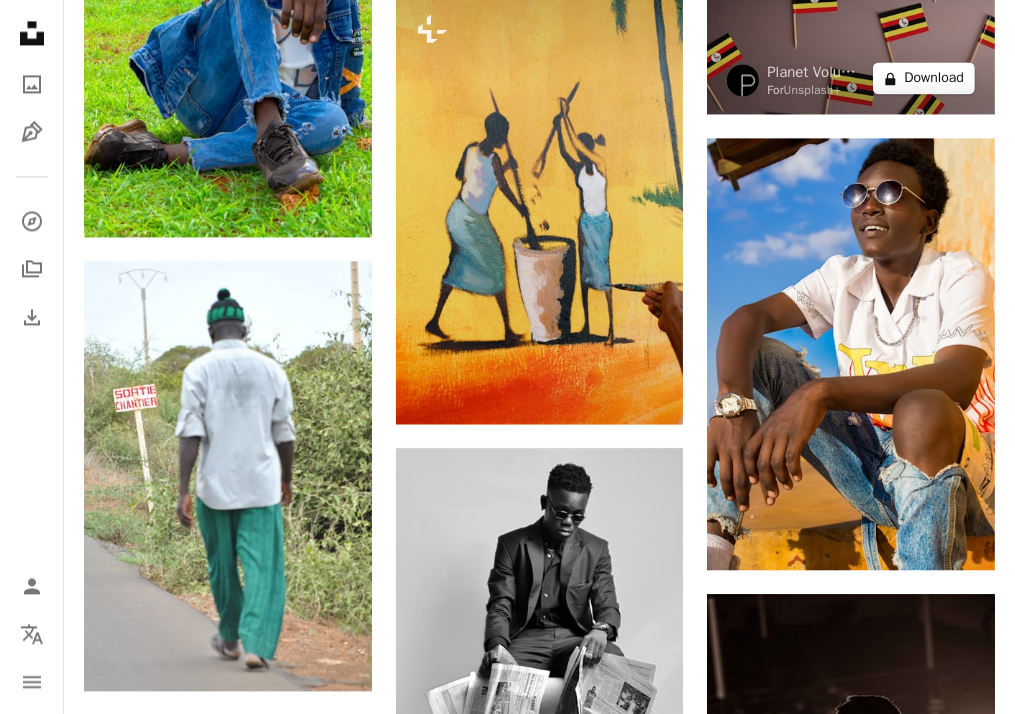 click on "A lock Download" at bounding box center (924, 78) 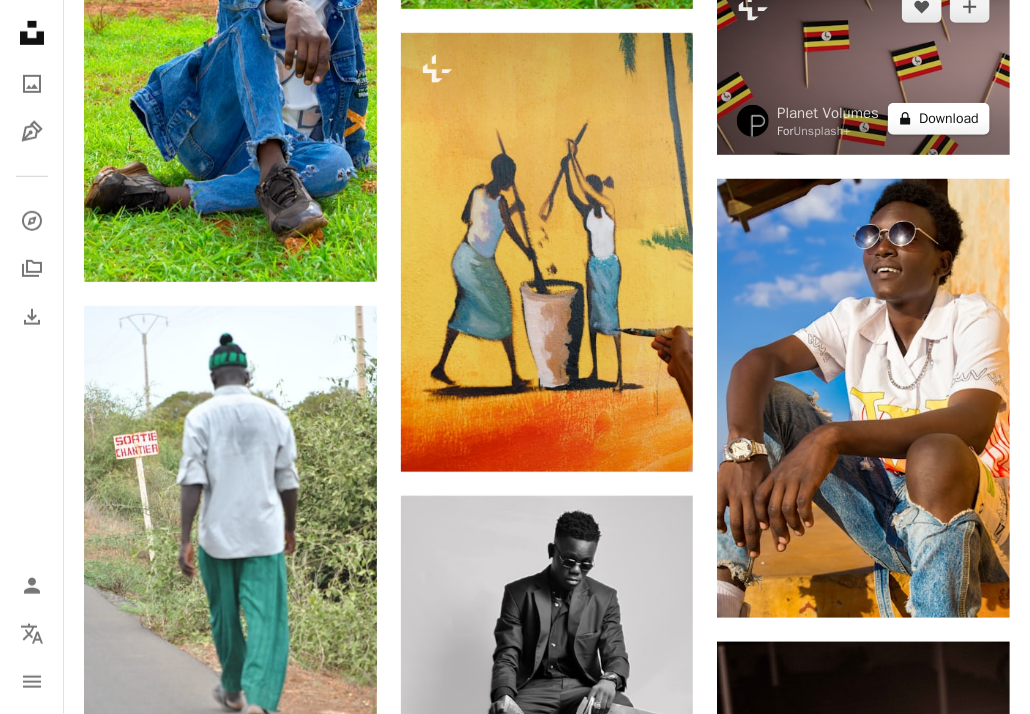 click on "An X shape Premium, ready to use images. Get unlimited access. A plus sign Members-only content added monthly A plus sign Unlimited royalty-free downloads A plus sign Illustrations  New A plus sign Enhanced legal protections yearly 66%  off monthly $12   $4 USD per month * Get  Unsplash+ * When paid annually, billed upfront  $48 Taxes where applicable. Renews automatically. Cancel anytime." at bounding box center (515, 3244) 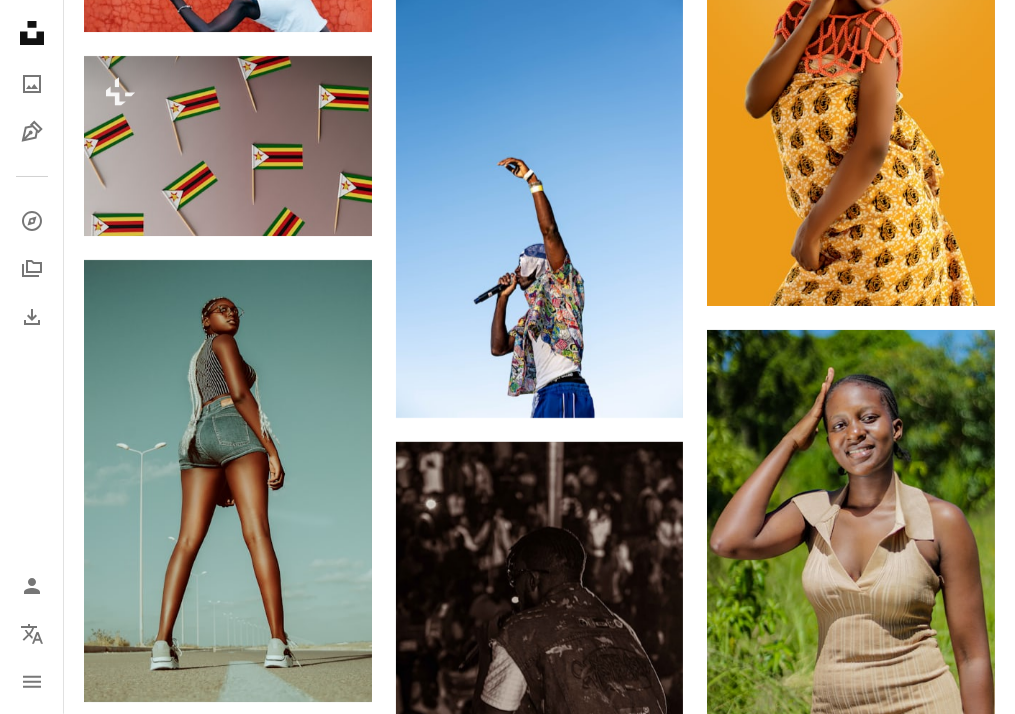 scroll, scrollTop: 5080, scrollLeft: 0, axis: vertical 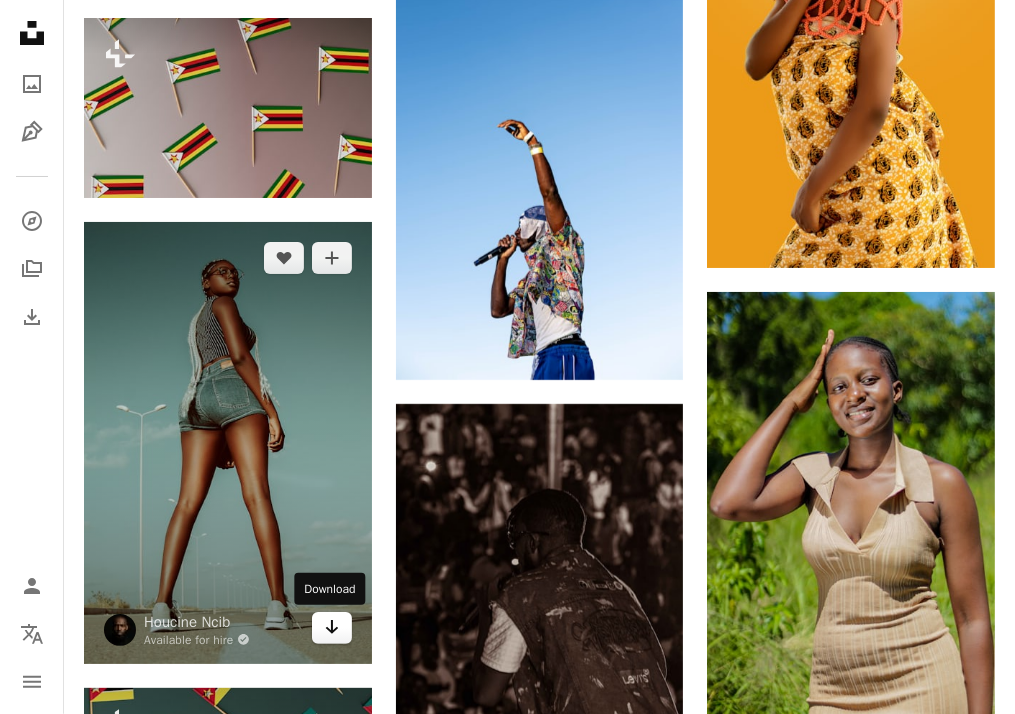 click on "Arrow pointing down" 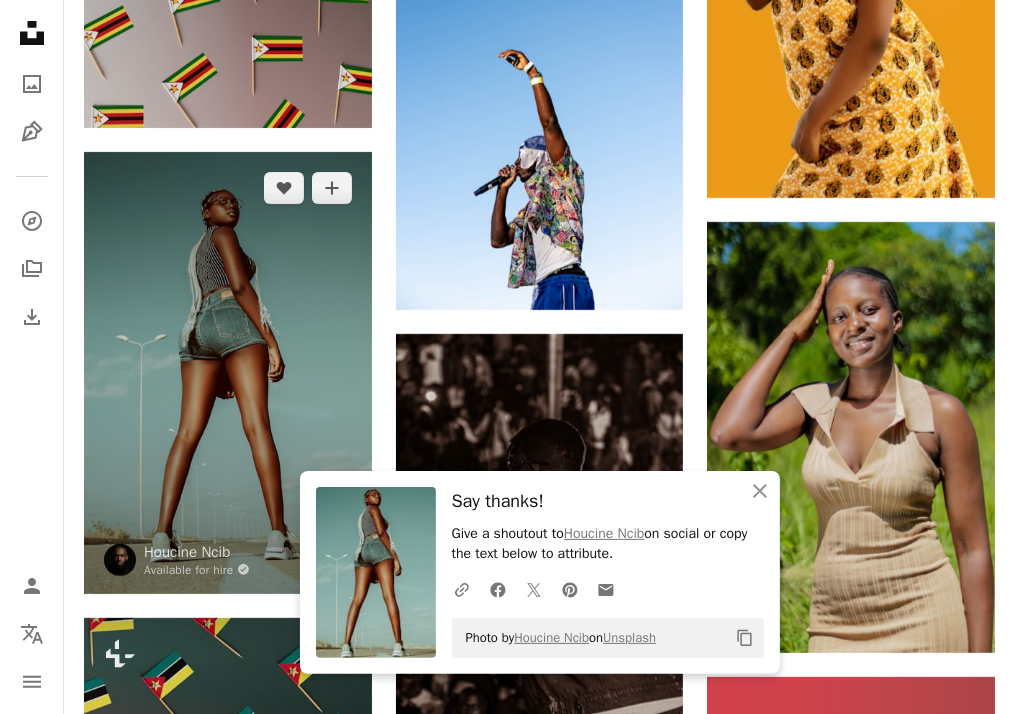 scroll, scrollTop: 5140, scrollLeft: 0, axis: vertical 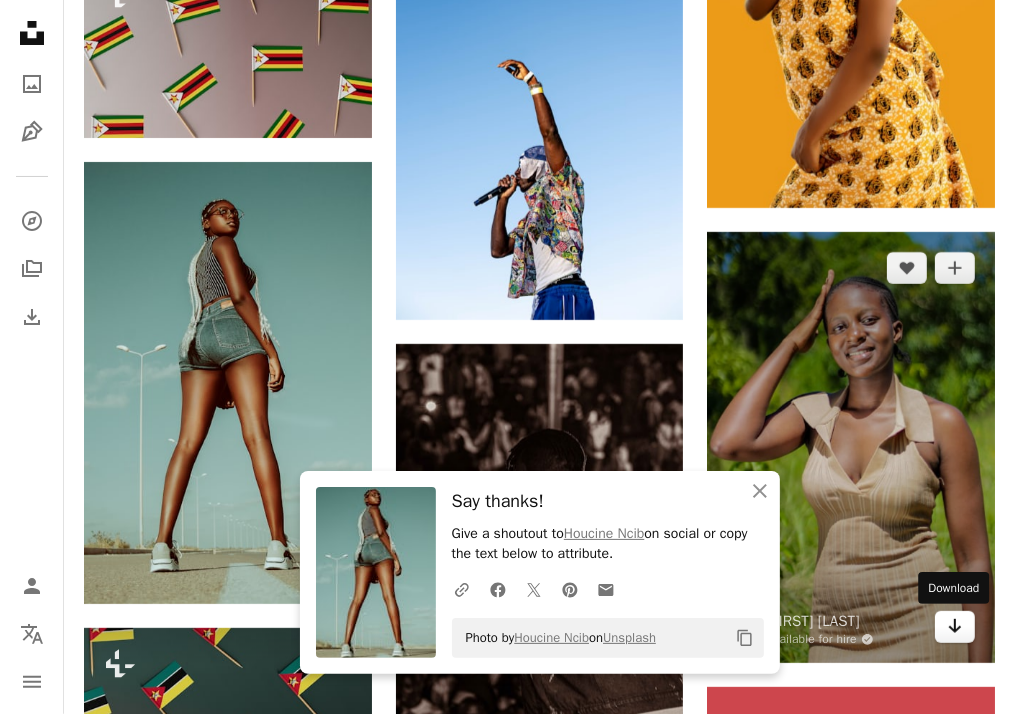 click on "Arrow pointing down" at bounding box center [955, 627] 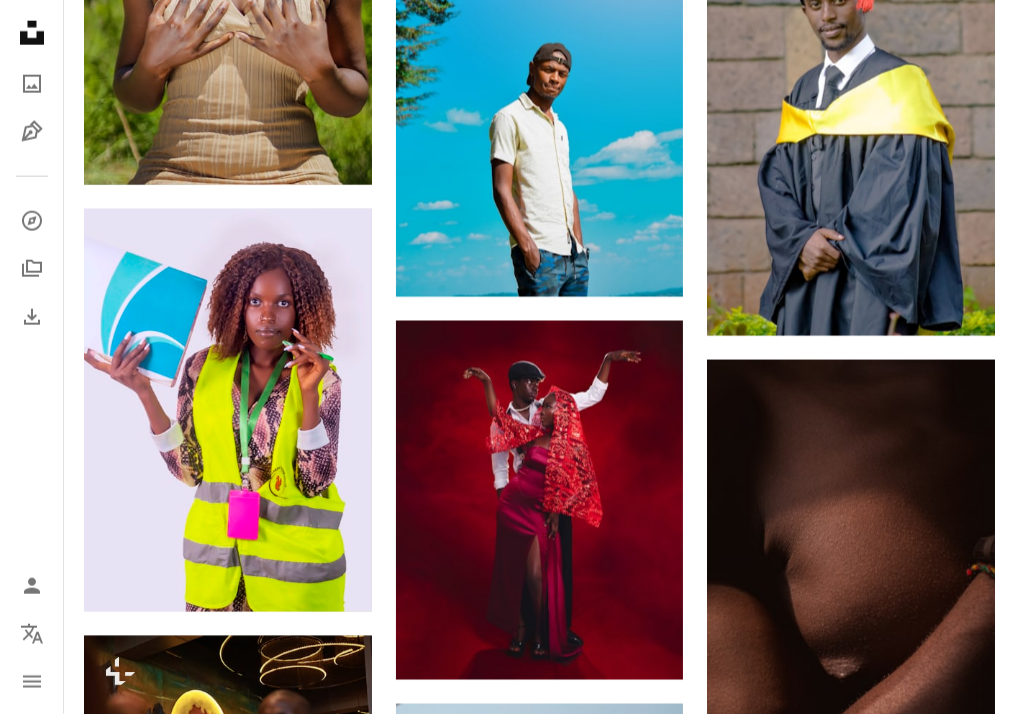 scroll, scrollTop: 6714, scrollLeft: 0, axis: vertical 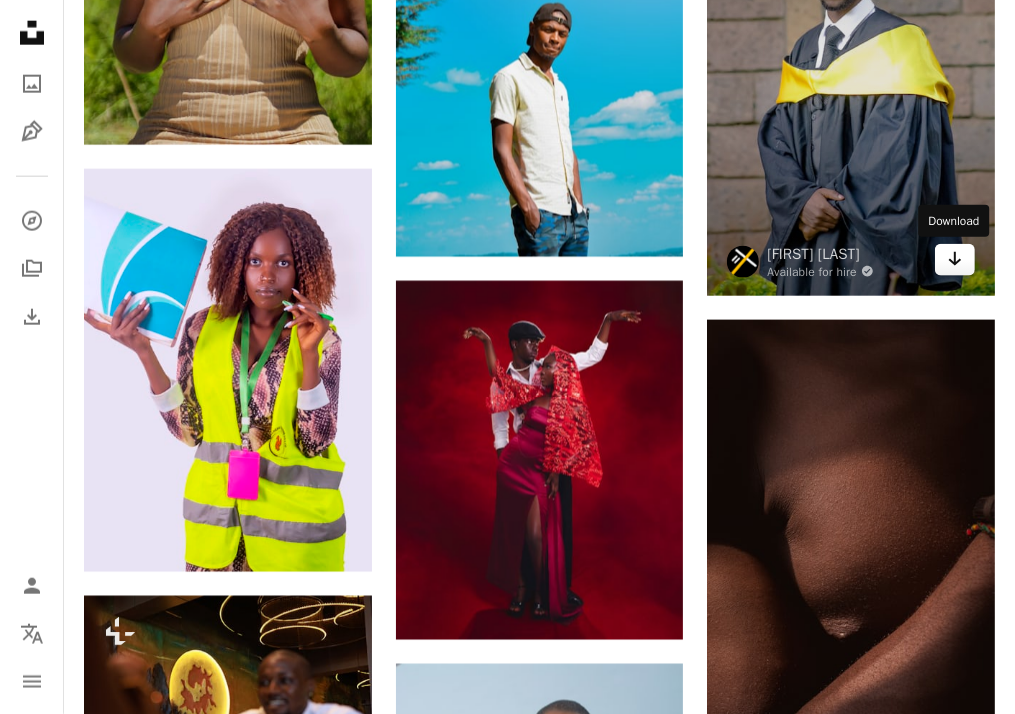 click on "Arrow pointing down" 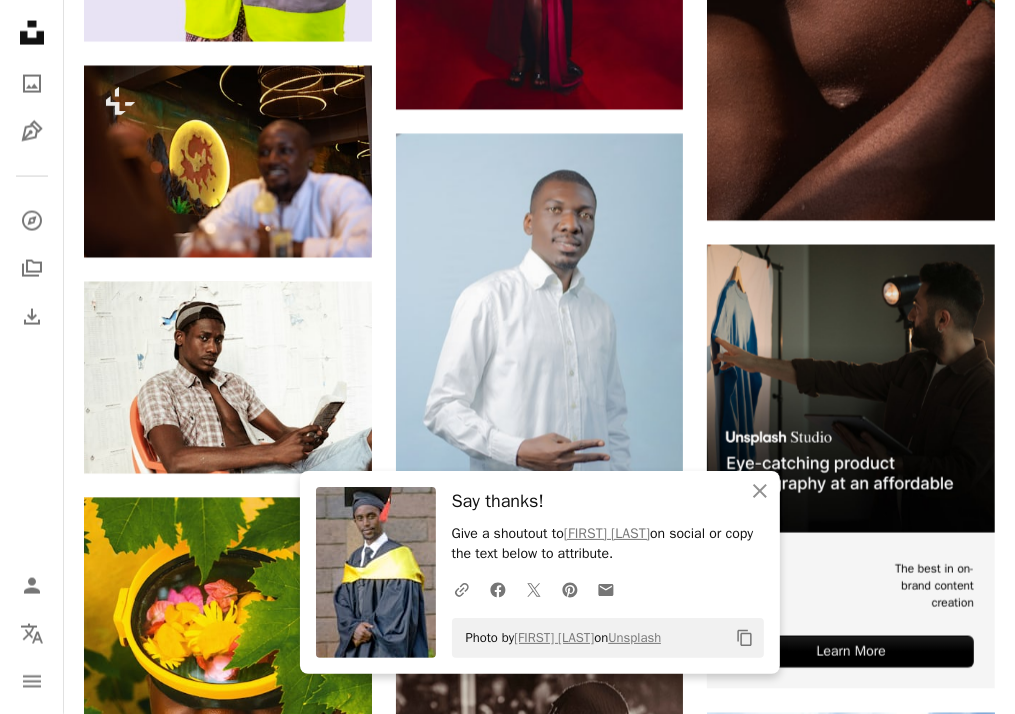 scroll, scrollTop: 7272, scrollLeft: 0, axis: vertical 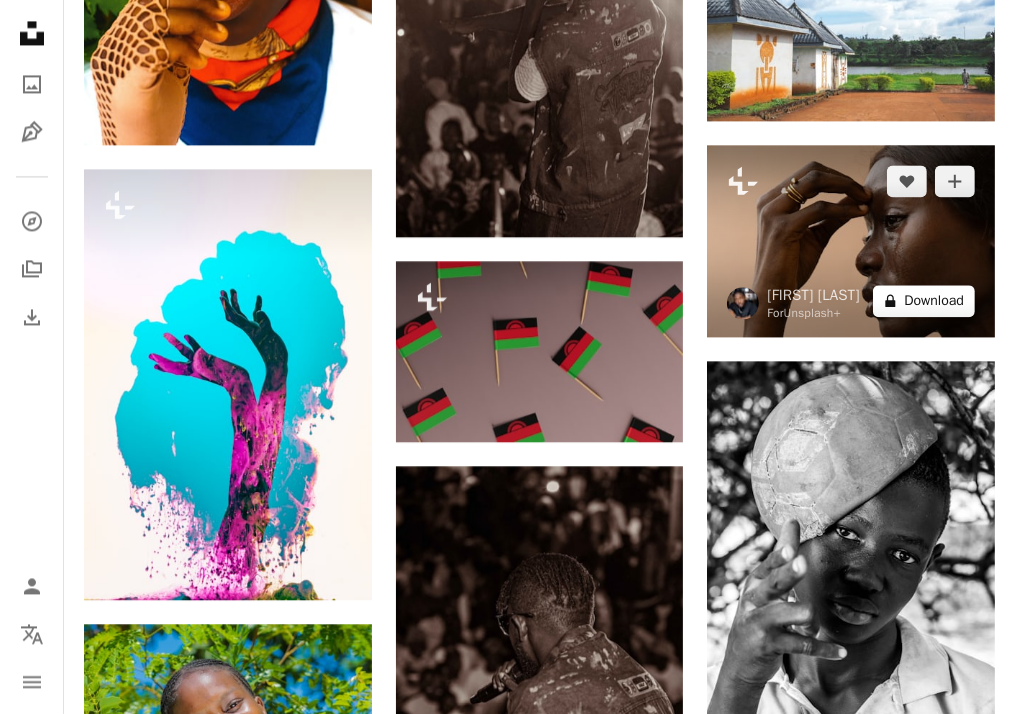 click on "A lock Download" at bounding box center [924, 301] 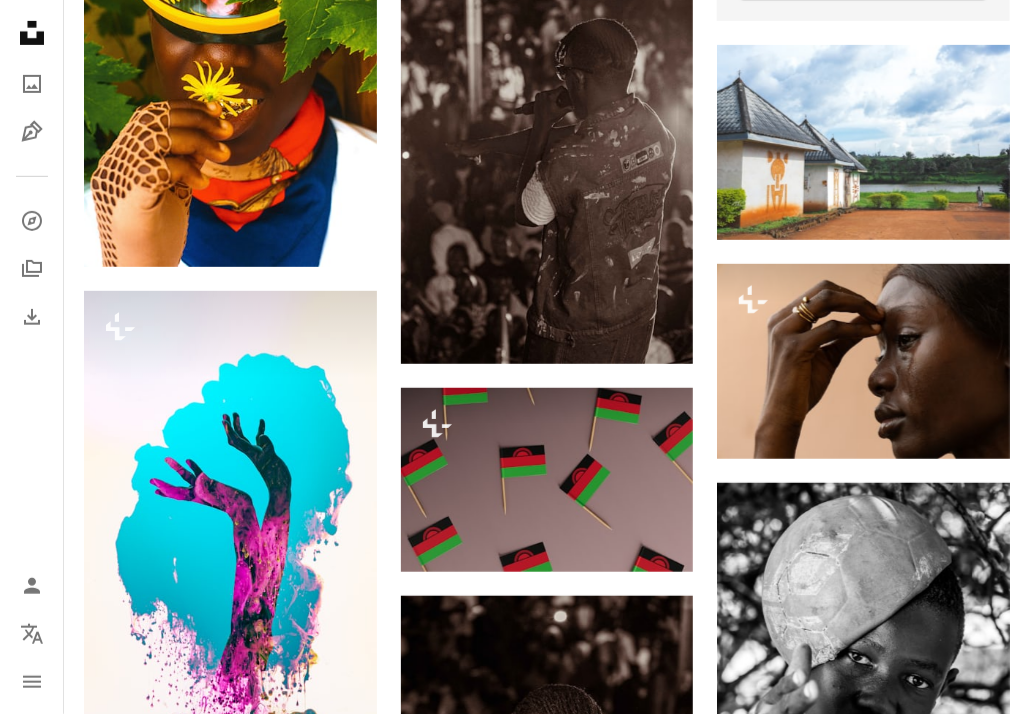 click on "An X shape Premium, ready to use images. Get unlimited access. A plus sign Members-only content added monthly A plus sign Unlimited royalty-free downloads A plus sign Illustrations  New A plus sign Enhanced legal protections yearly 66%  off monthly $12   $4 USD per month * Get  Unsplash+ * When paid annually, billed upfront  $48 Taxes where applicable. Renews automatically. Cancel anytime." at bounding box center [515, 3795] 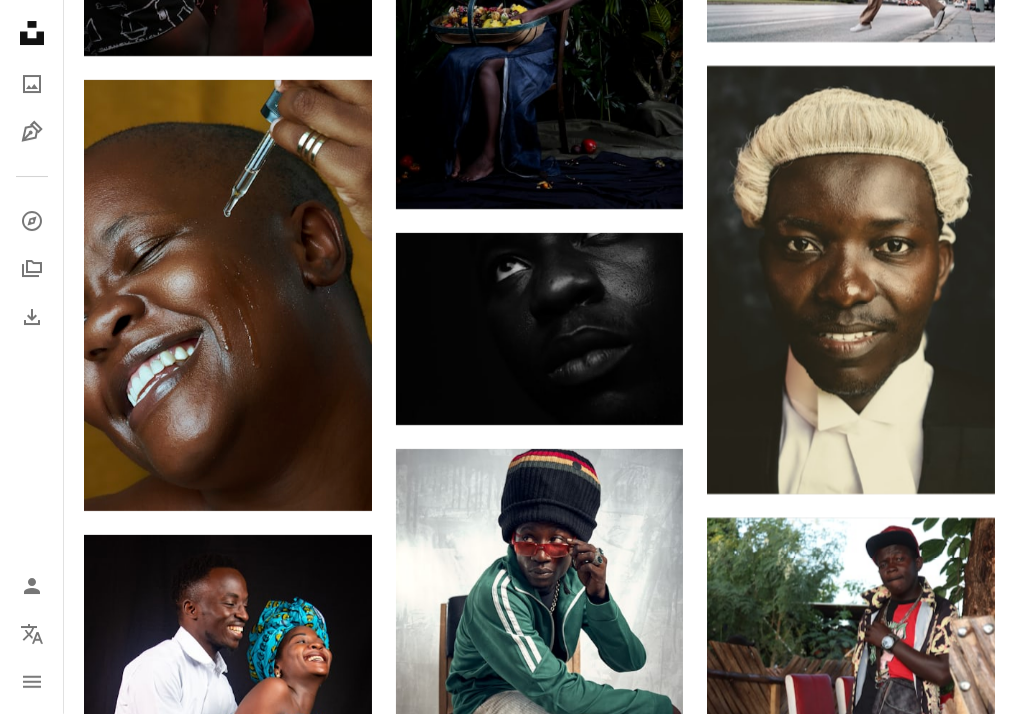 scroll, scrollTop: 9890, scrollLeft: 0, axis: vertical 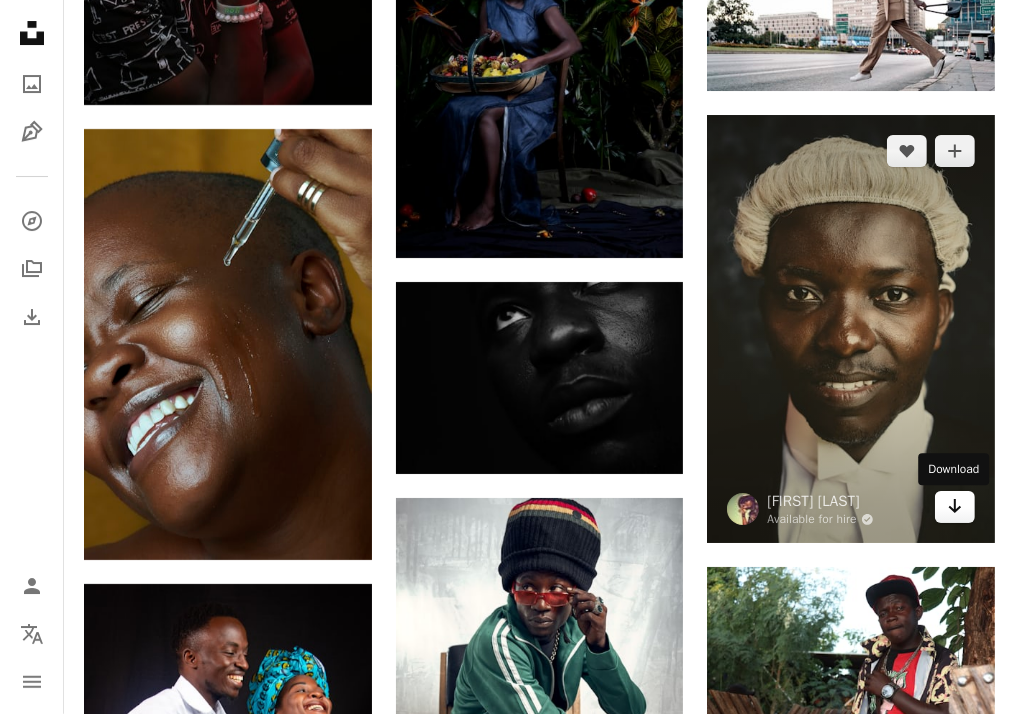 click 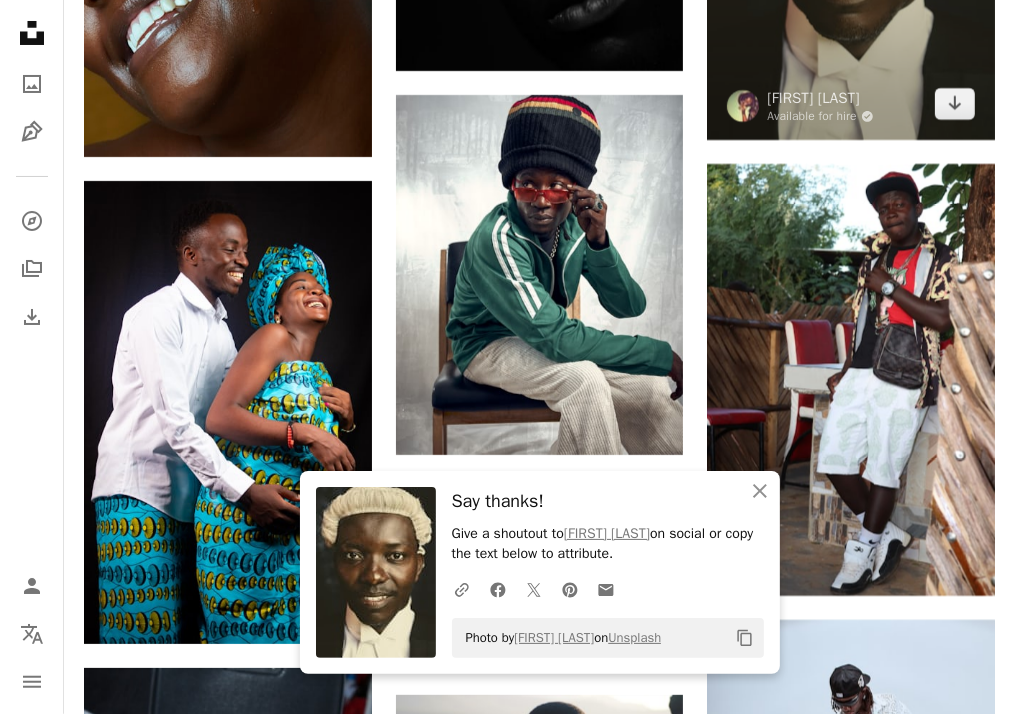 scroll, scrollTop: 10342, scrollLeft: 0, axis: vertical 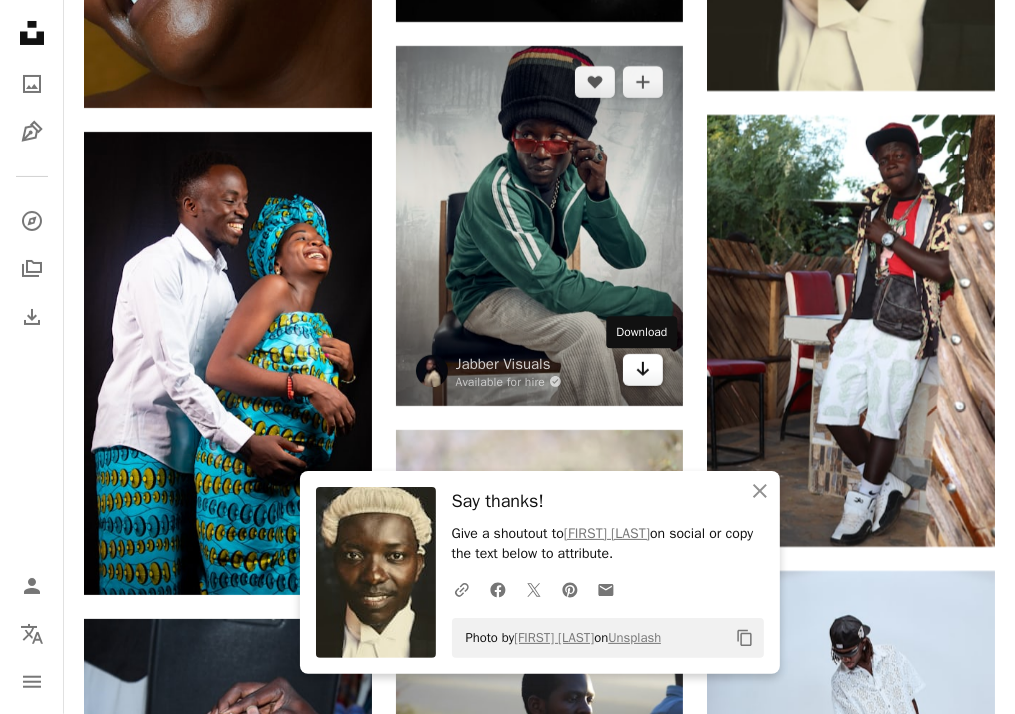 click 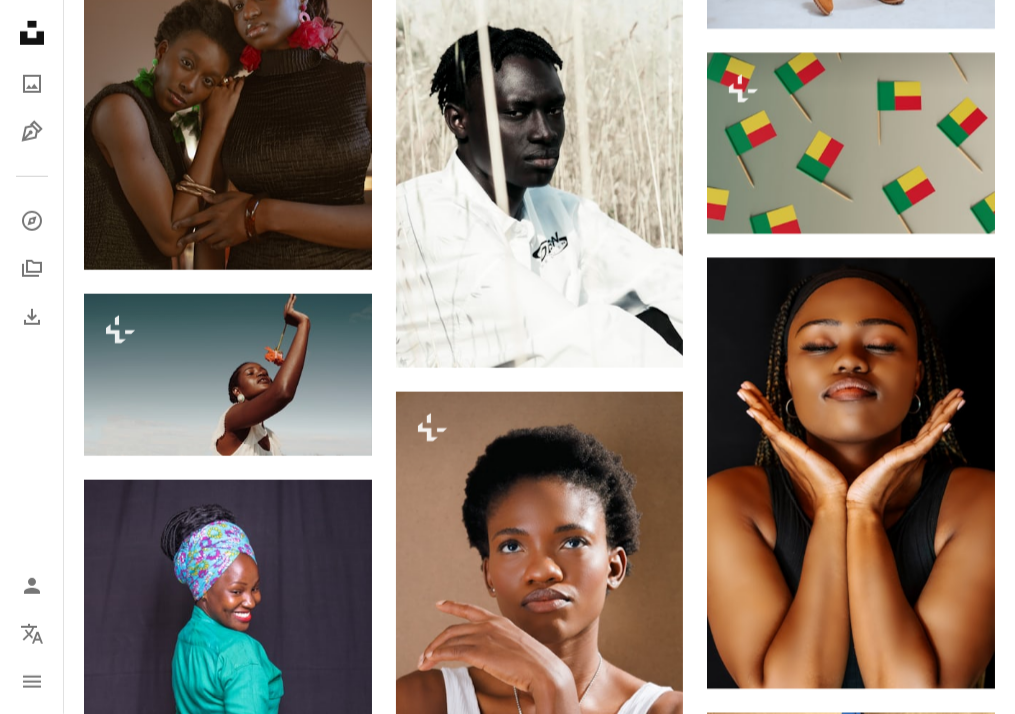 scroll, scrollTop: 11286, scrollLeft: 0, axis: vertical 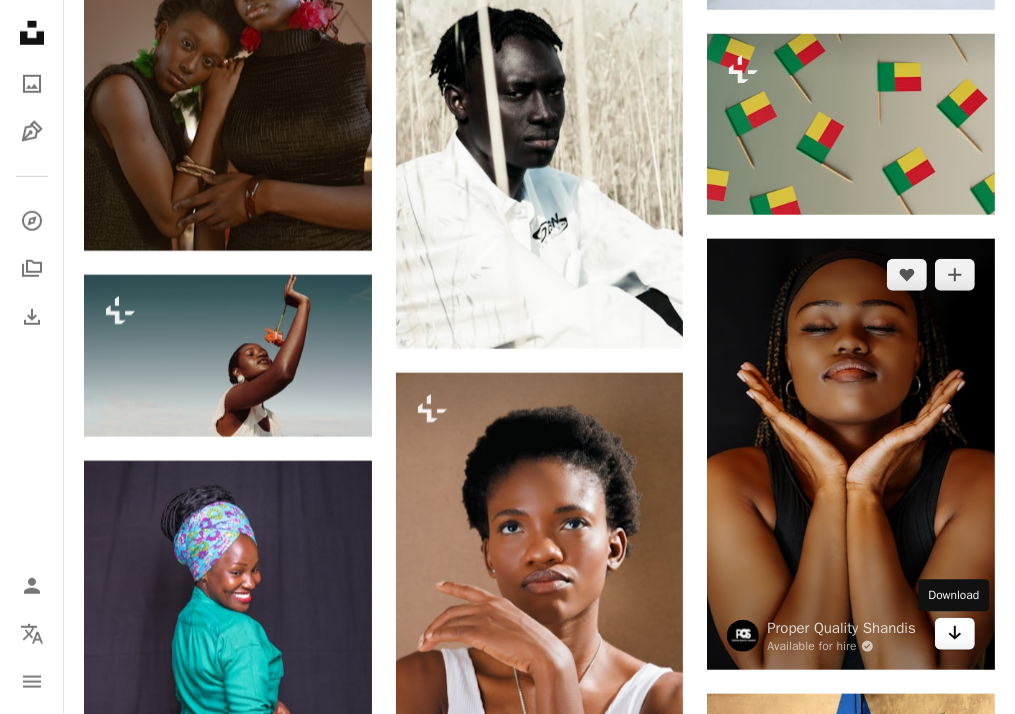 click on "Arrow pointing down" 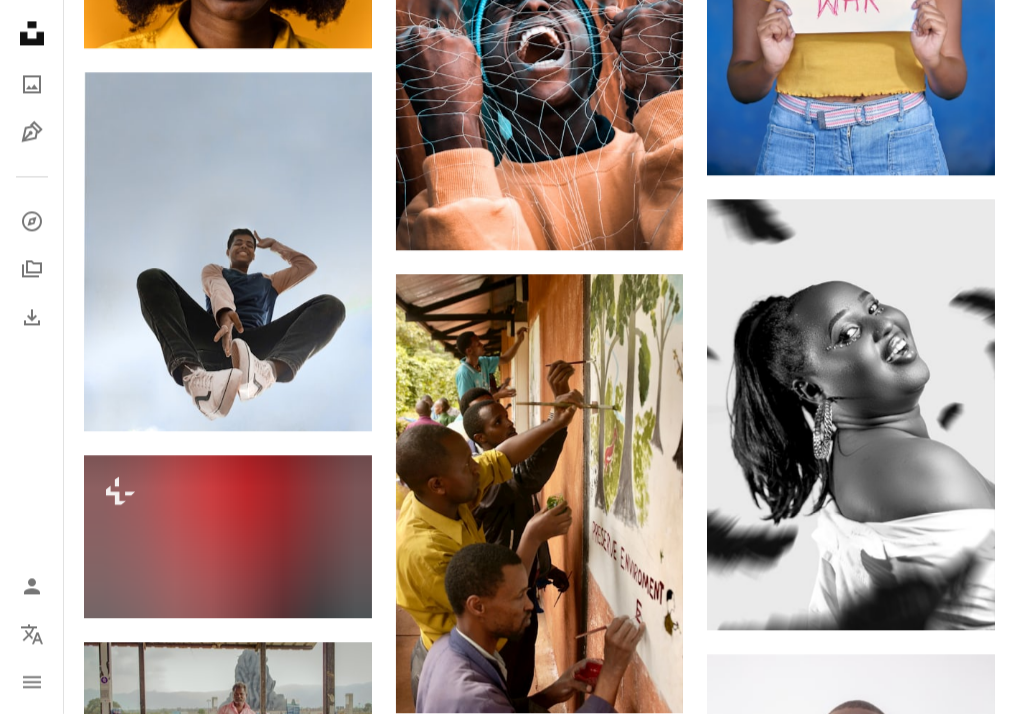 scroll, scrollTop: 13177, scrollLeft: 0, axis: vertical 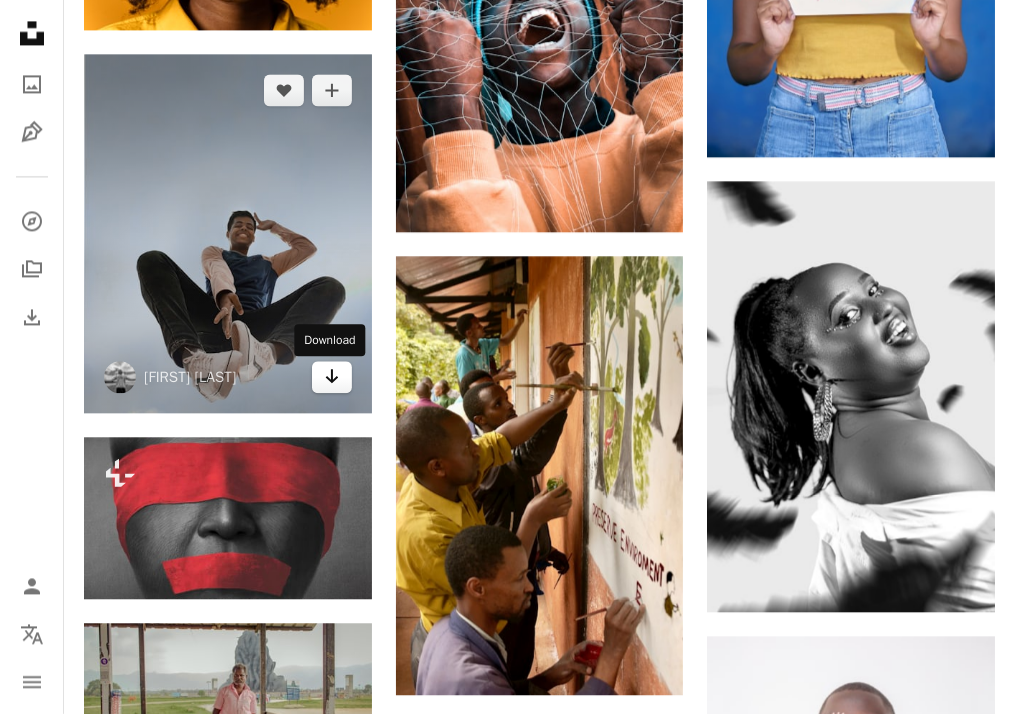 click on "Arrow pointing down" 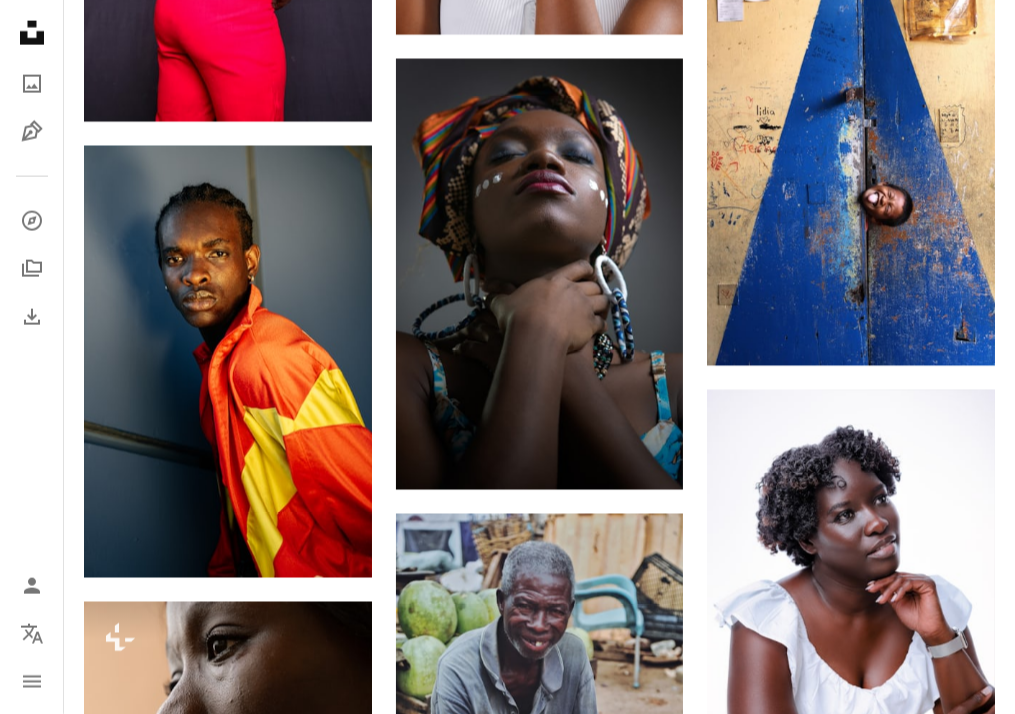scroll, scrollTop: 12034, scrollLeft: 0, axis: vertical 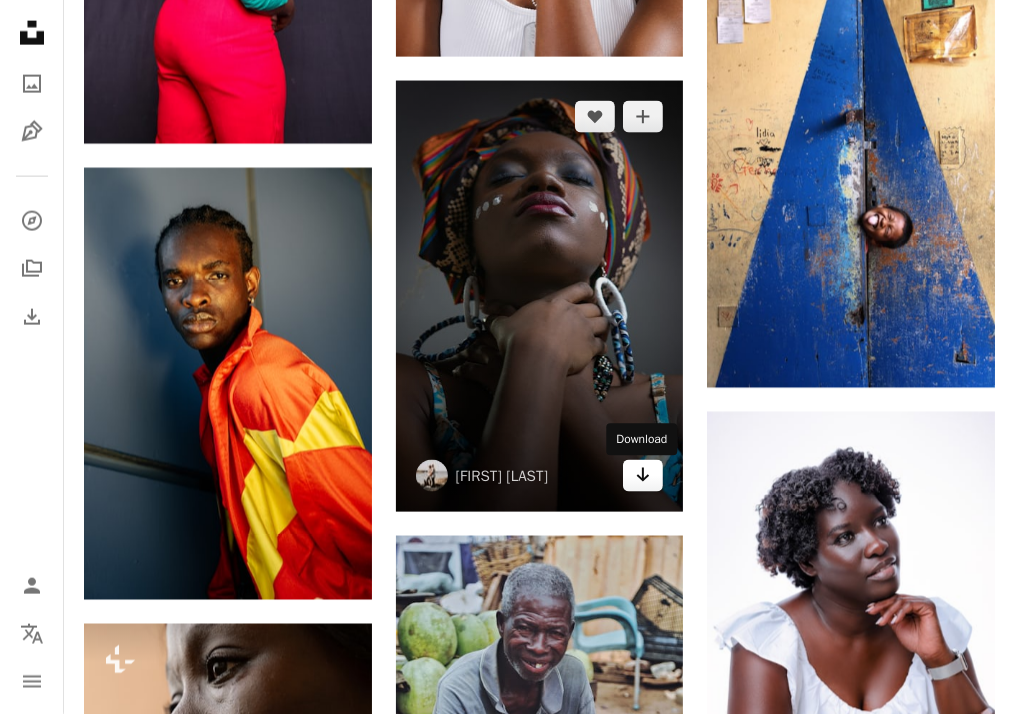 click on "Arrow pointing down" 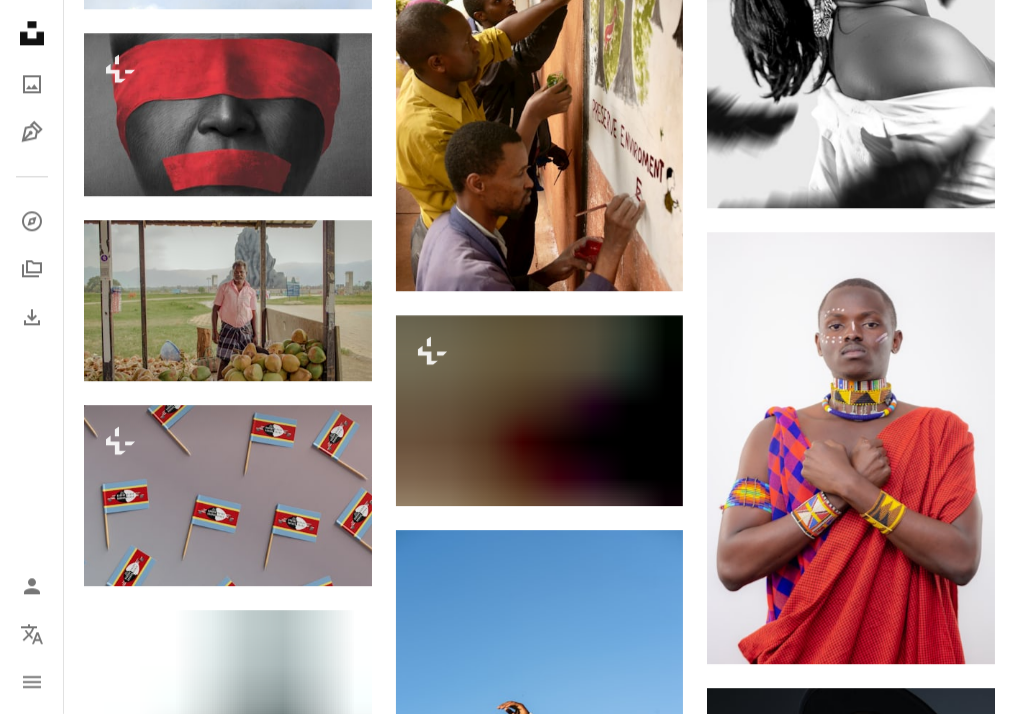 scroll, scrollTop: 13603, scrollLeft: 0, axis: vertical 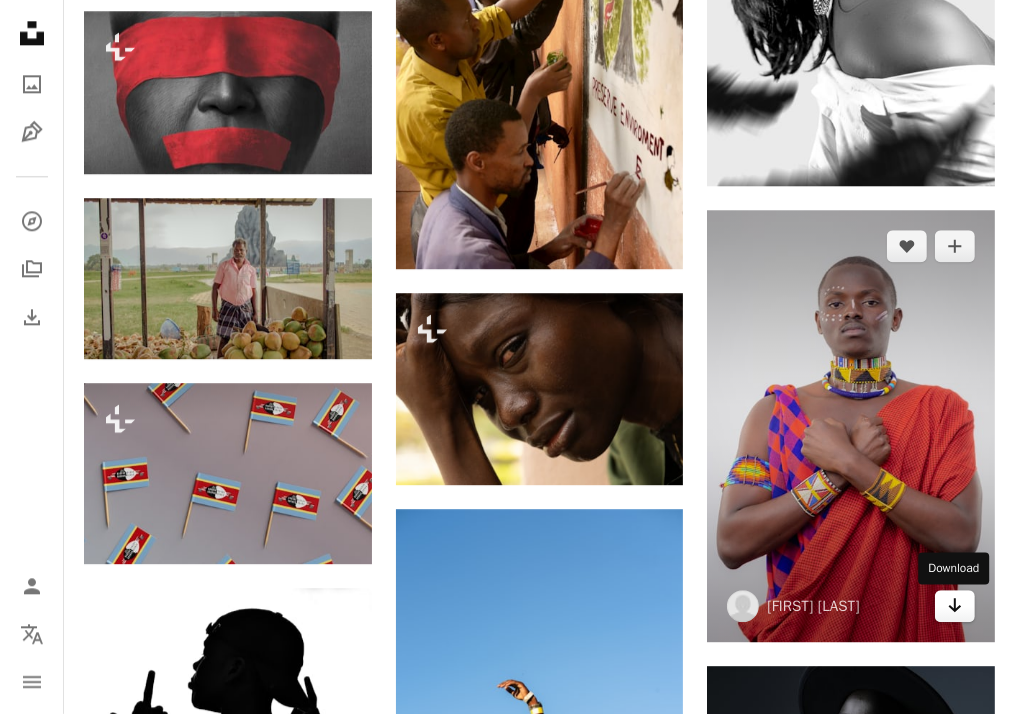 click on "Arrow pointing down" 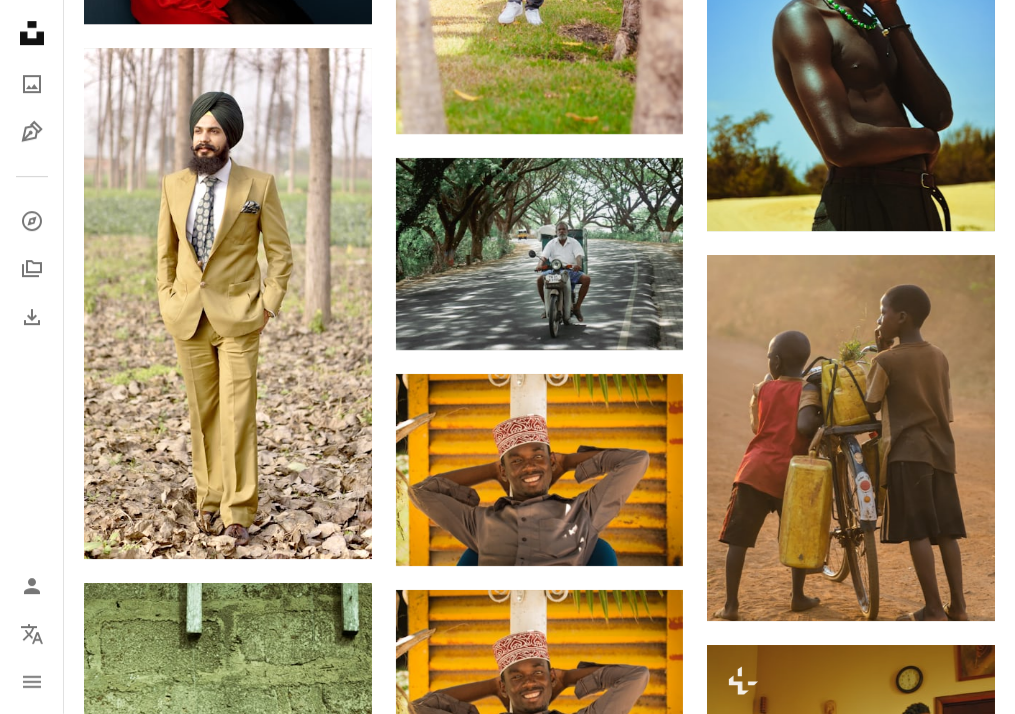 scroll, scrollTop: 19520, scrollLeft: 0, axis: vertical 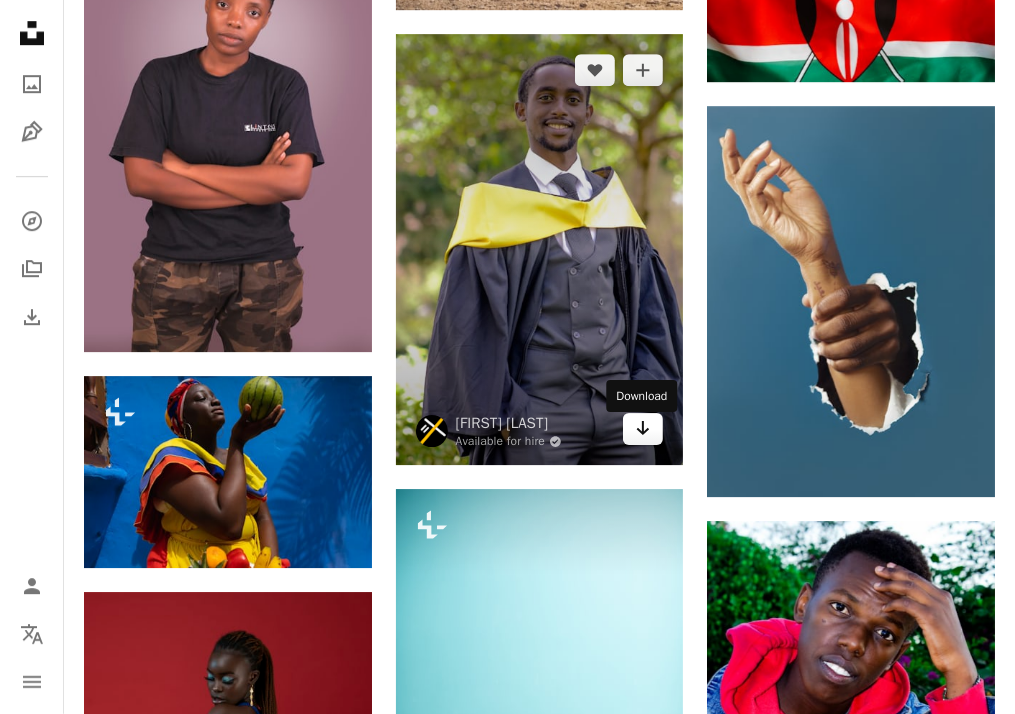 click on "Arrow pointing down" at bounding box center [643, 429] 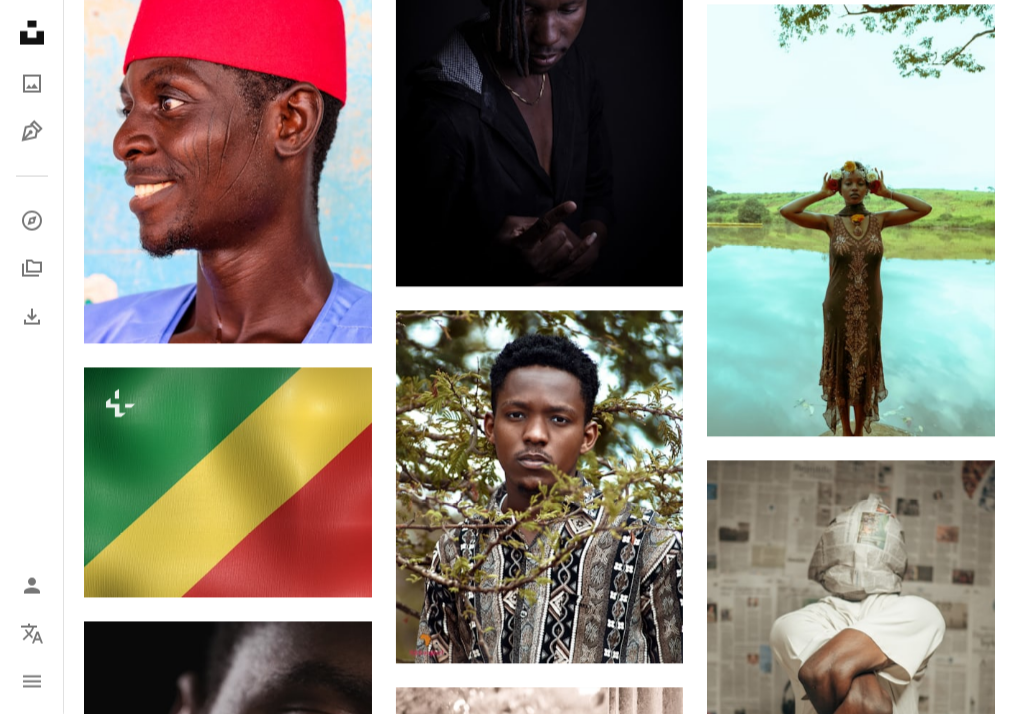 scroll, scrollTop: 32904, scrollLeft: 0, axis: vertical 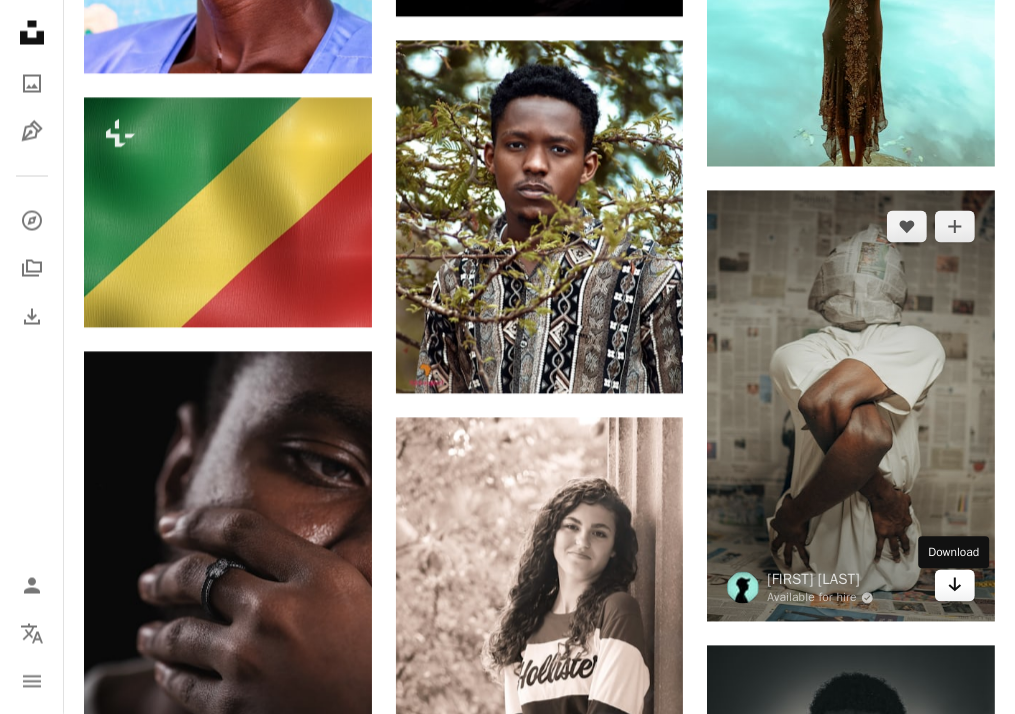 click on "Arrow pointing down" 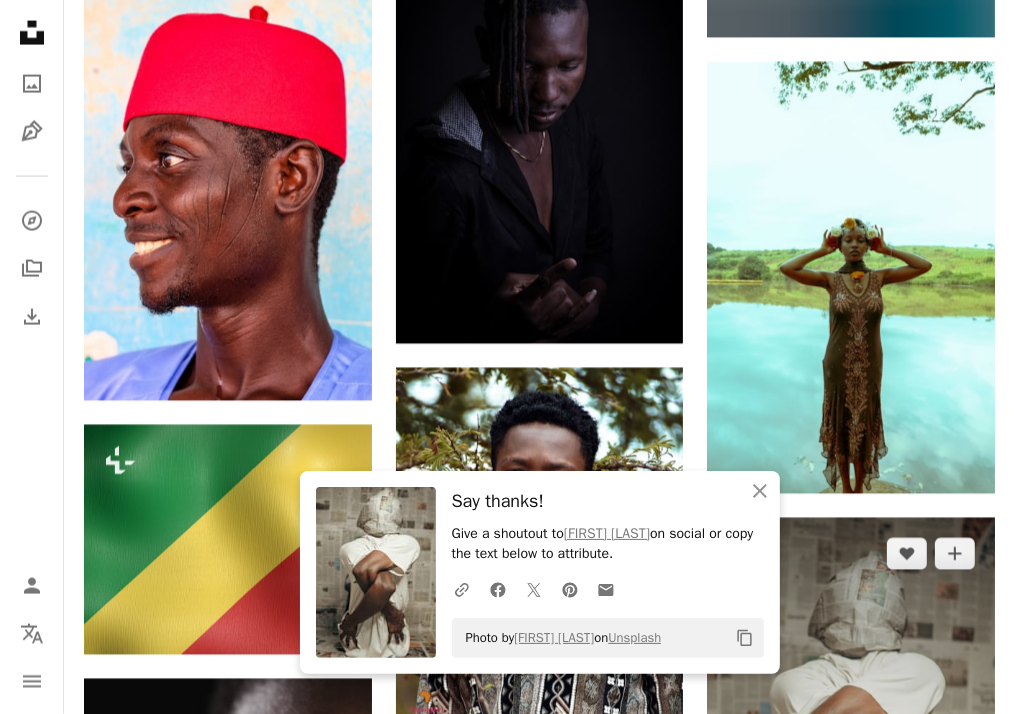 scroll, scrollTop: 32622, scrollLeft: 0, axis: vertical 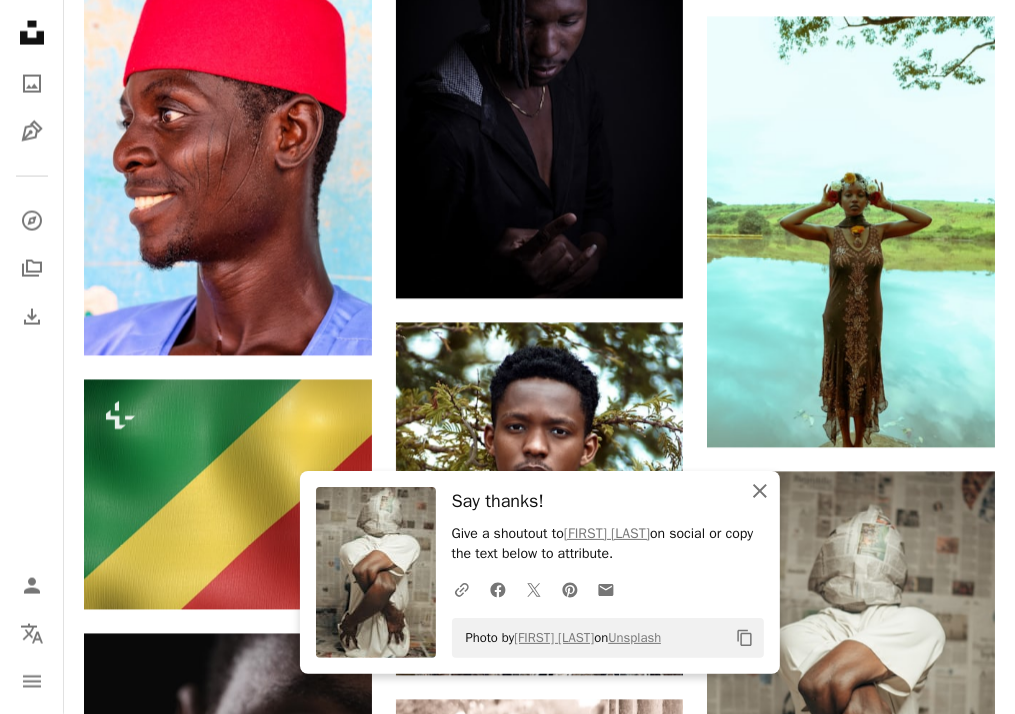 drag, startPoint x: 709, startPoint y: 558, endPoint x: 756, endPoint y: 493, distance: 80.21222 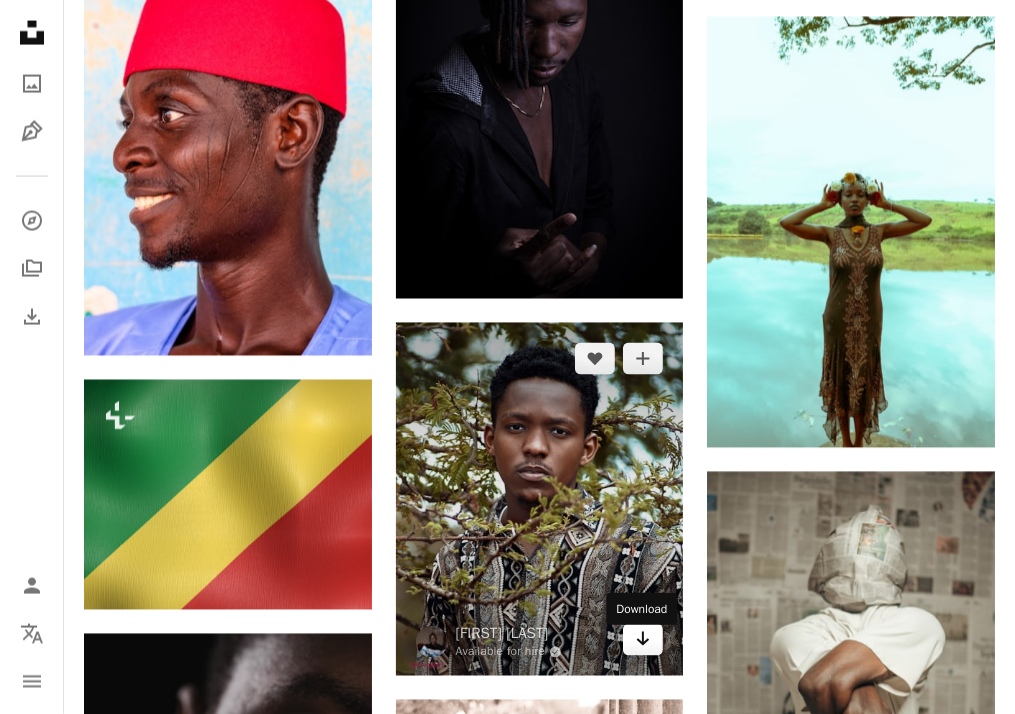 click on "Arrow pointing down" 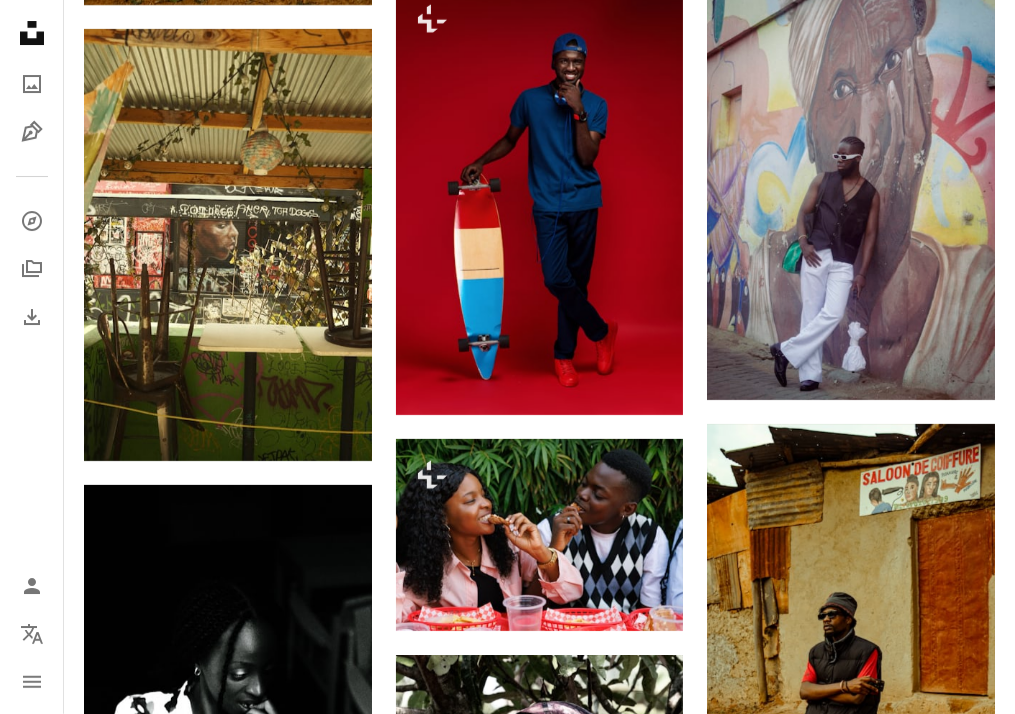 scroll, scrollTop: 35560, scrollLeft: 0, axis: vertical 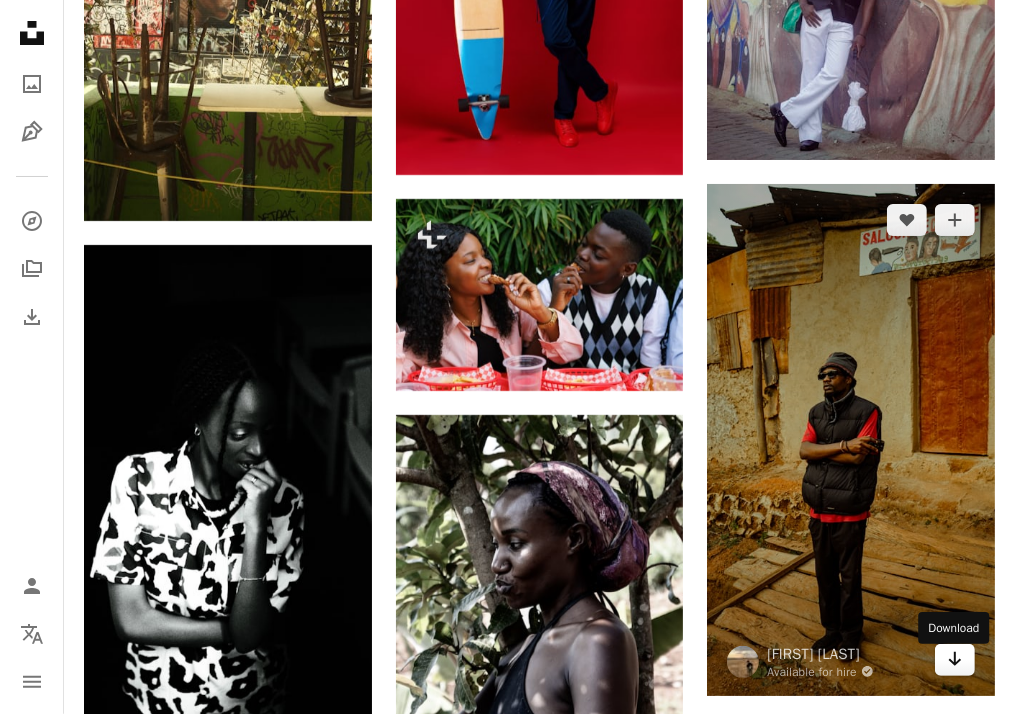 click on "Arrow pointing down" 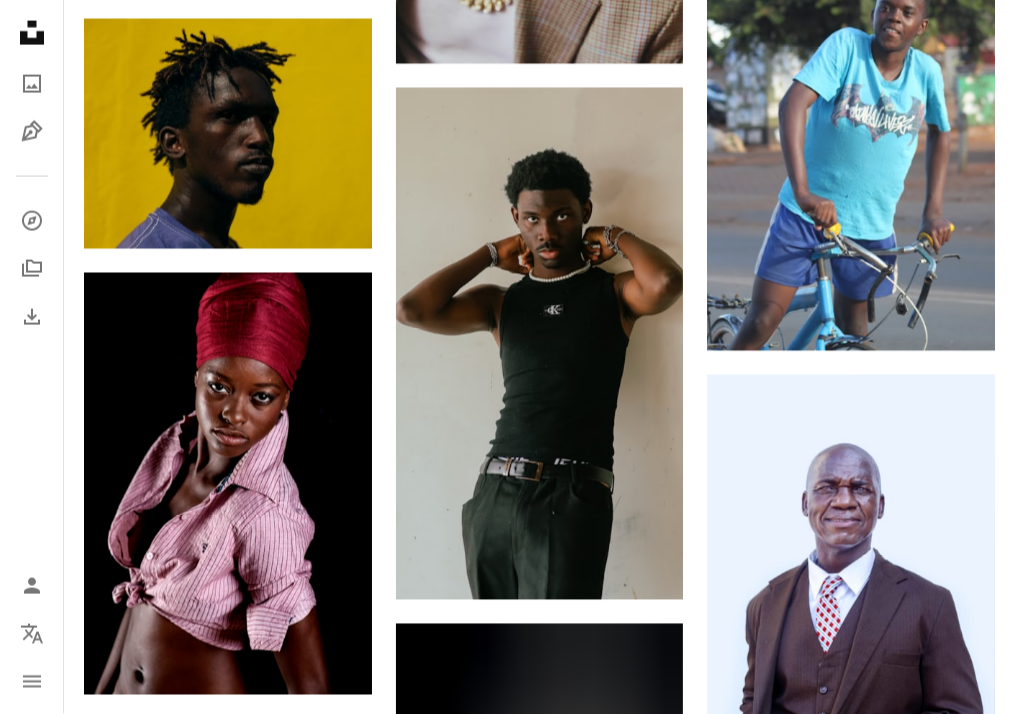 scroll, scrollTop: 37712, scrollLeft: 0, axis: vertical 